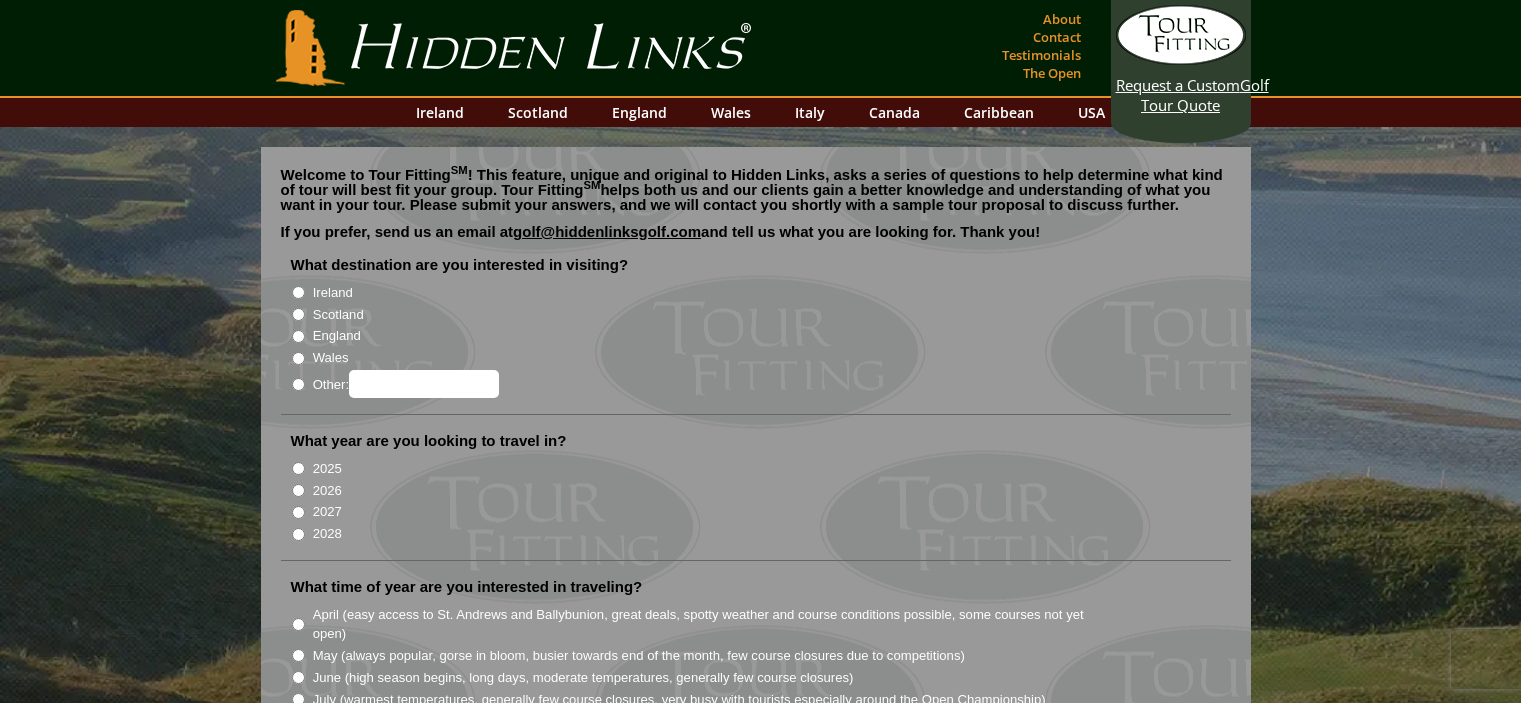 scroll, scrollTop: 0, scrollLeft: 0, axis: both 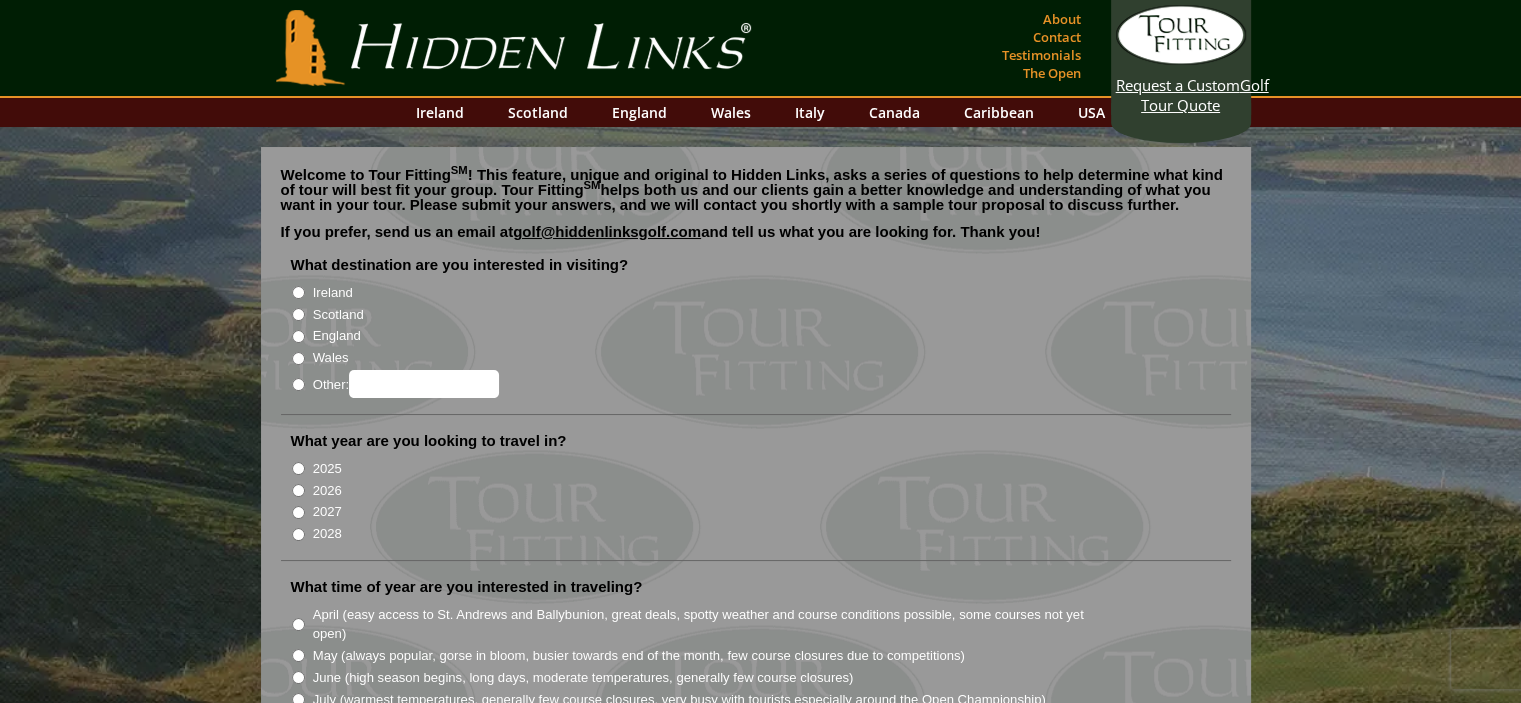 click on "Ireland" at bounding box center [298, 292] 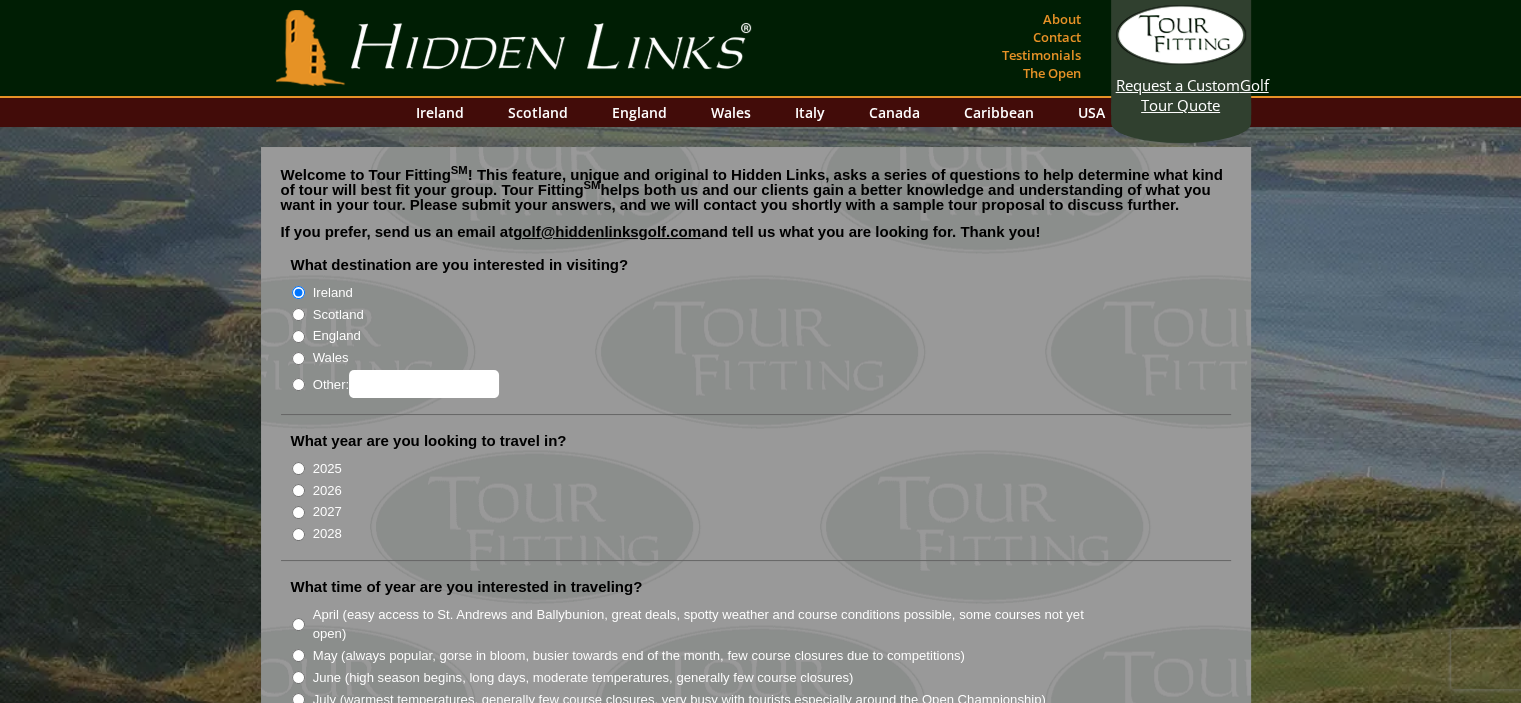 click on "2027" at bounding box center (298, 512) 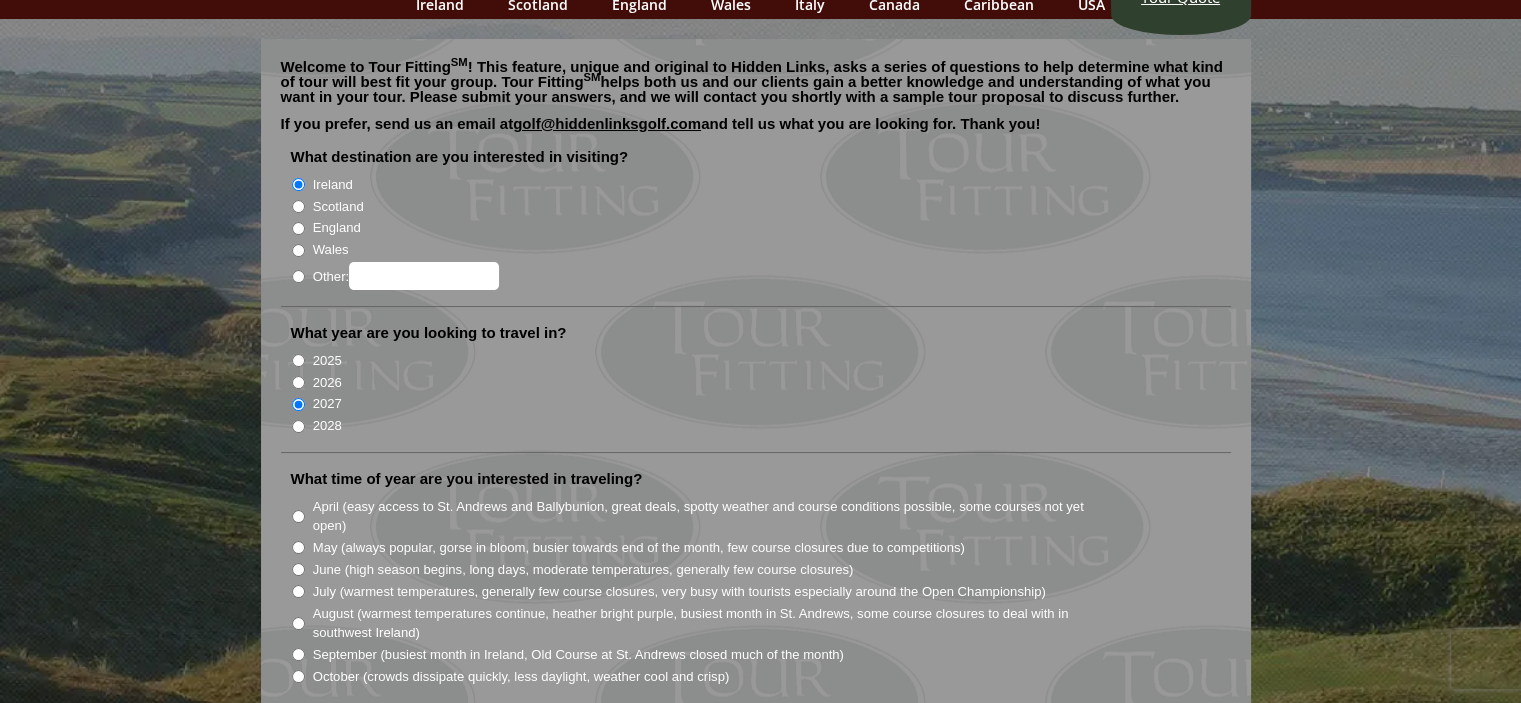 scroll, scrollTop: 166, scrollLeft: 0, axis: vertical 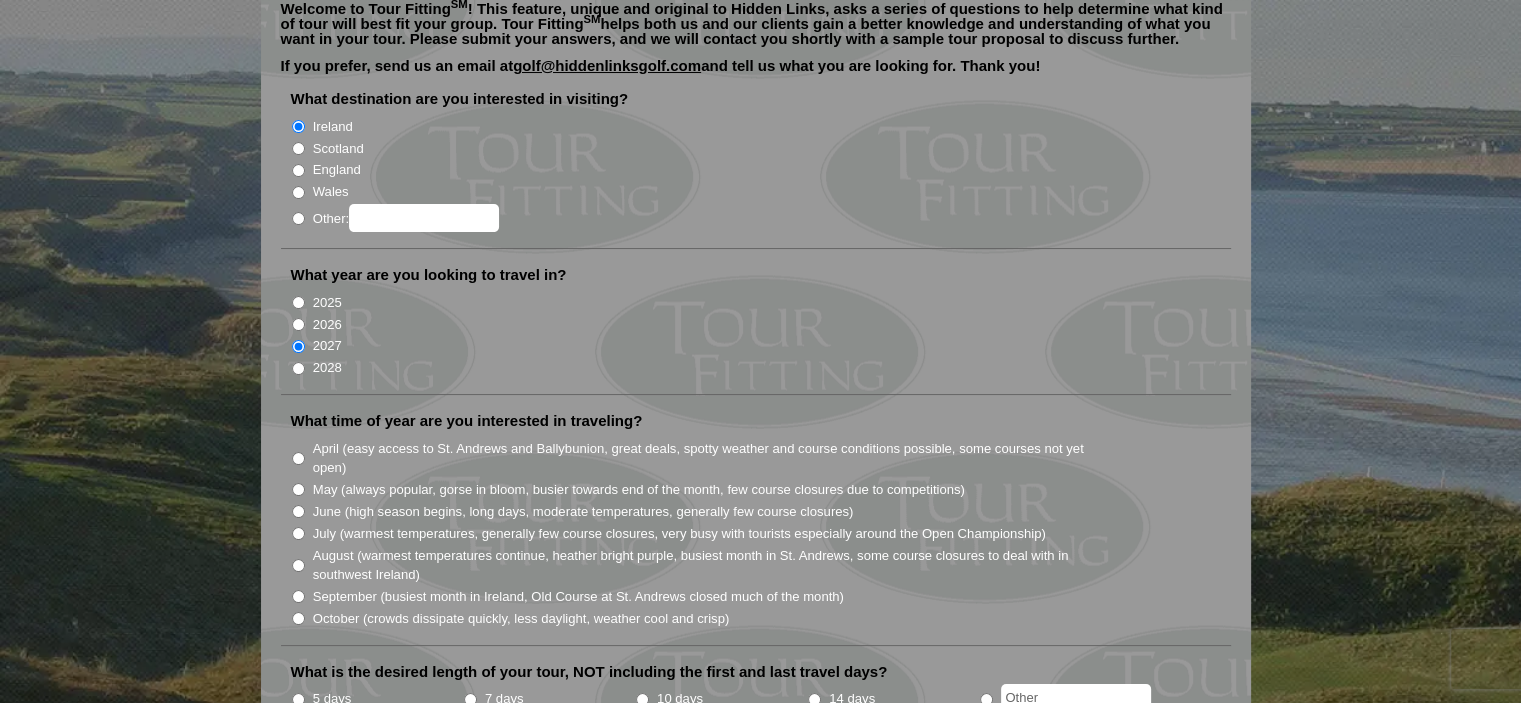 click on "June (high season begins, long days, moderate temperatures, generally few course closures)" at bounding box center [298, 511] 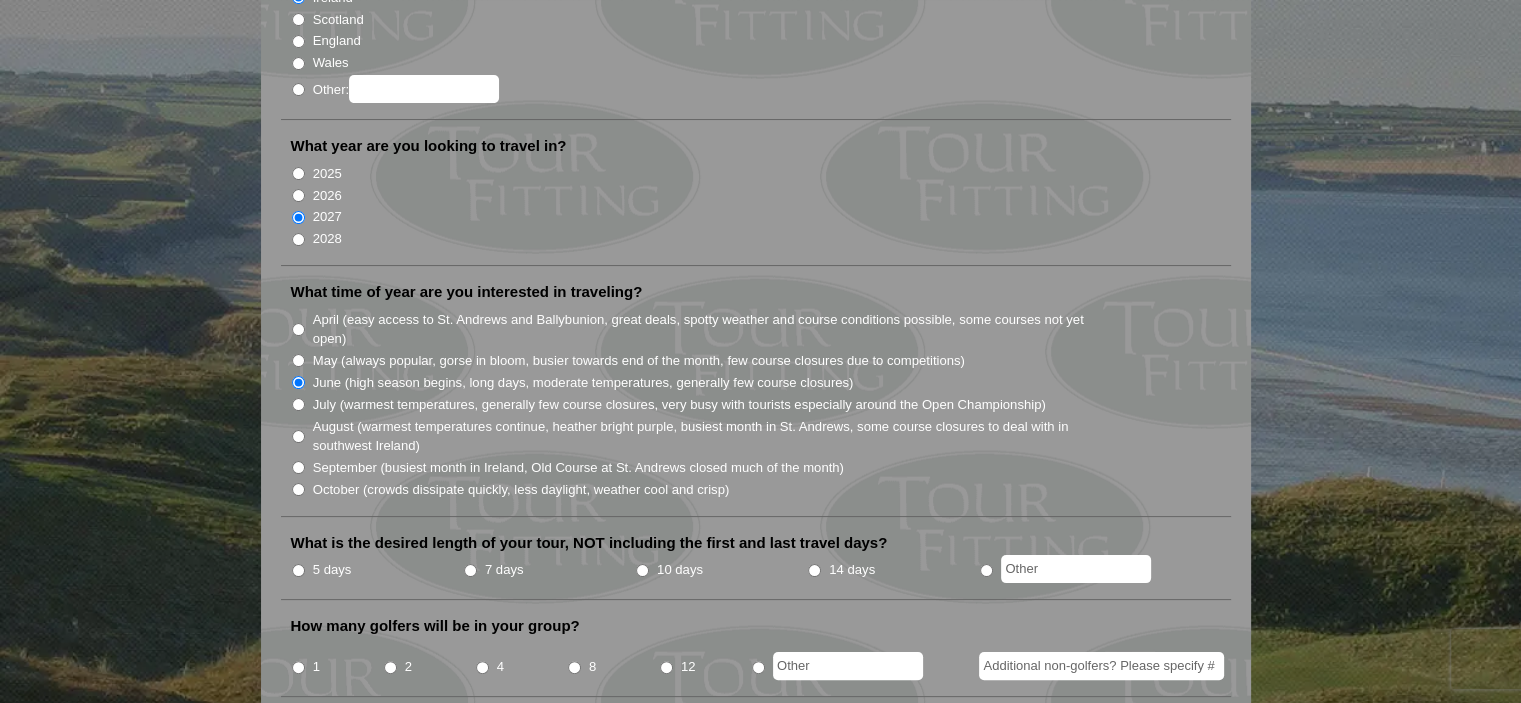 scroll, scrollTop: 333, scrollLeft: 0, axis: vertical 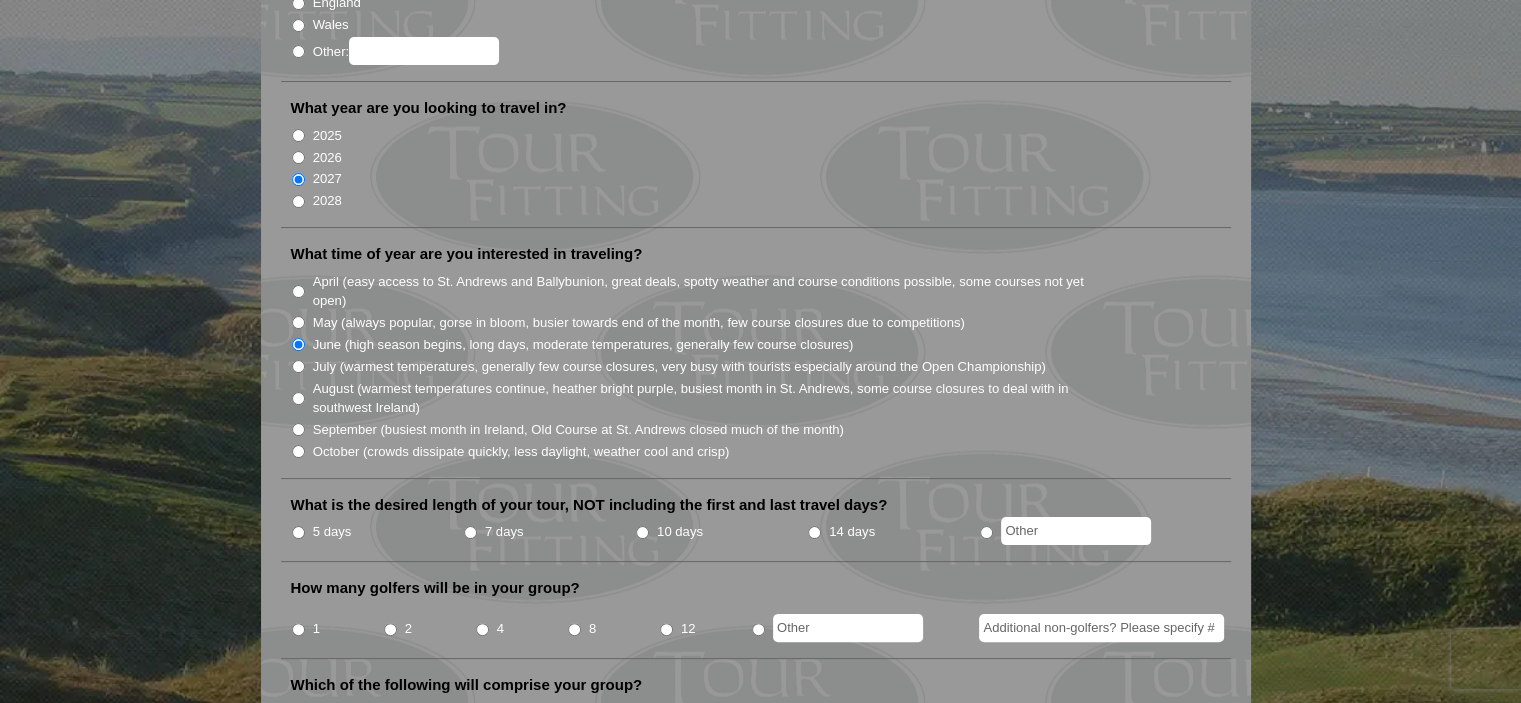 click on "7 days" at bounding box center [470, 532] 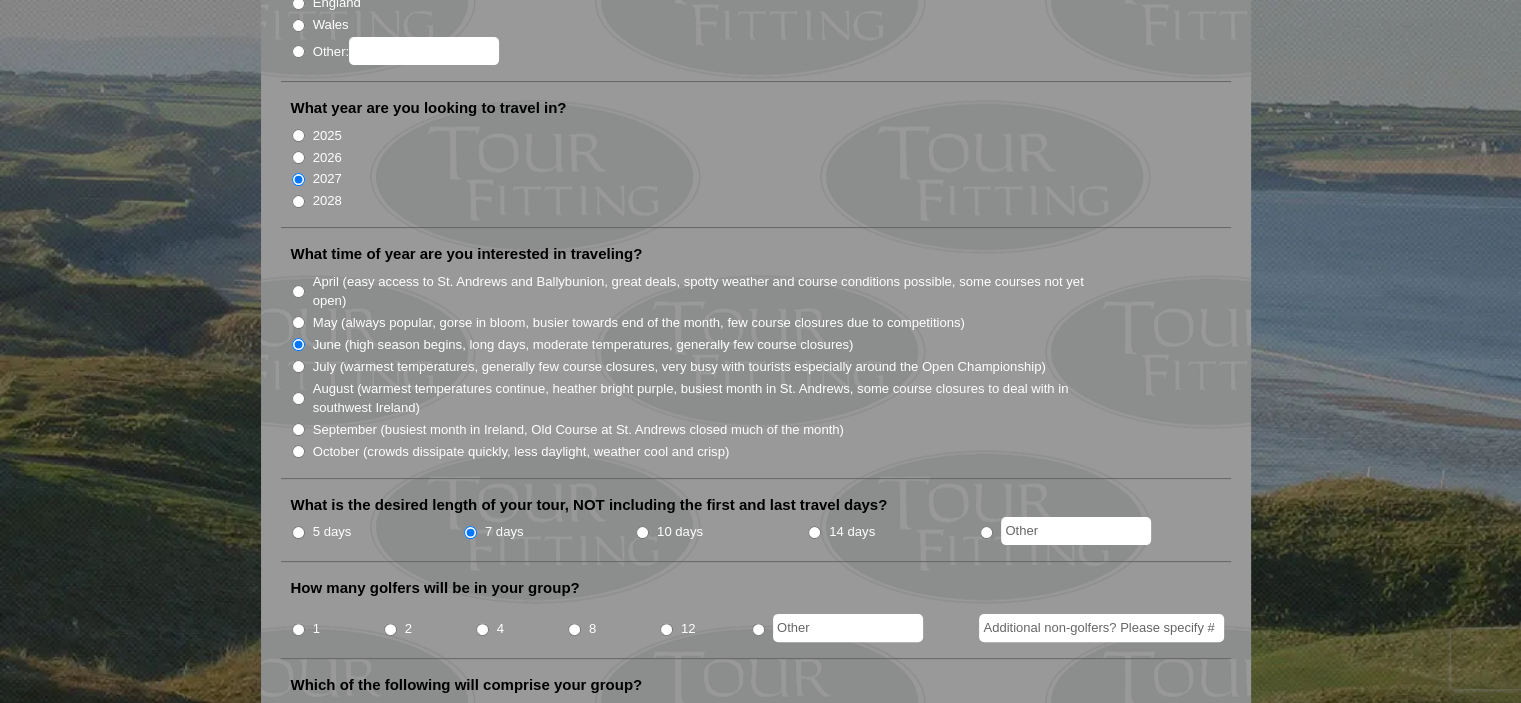click on "4" at bounding box center [482, 629] 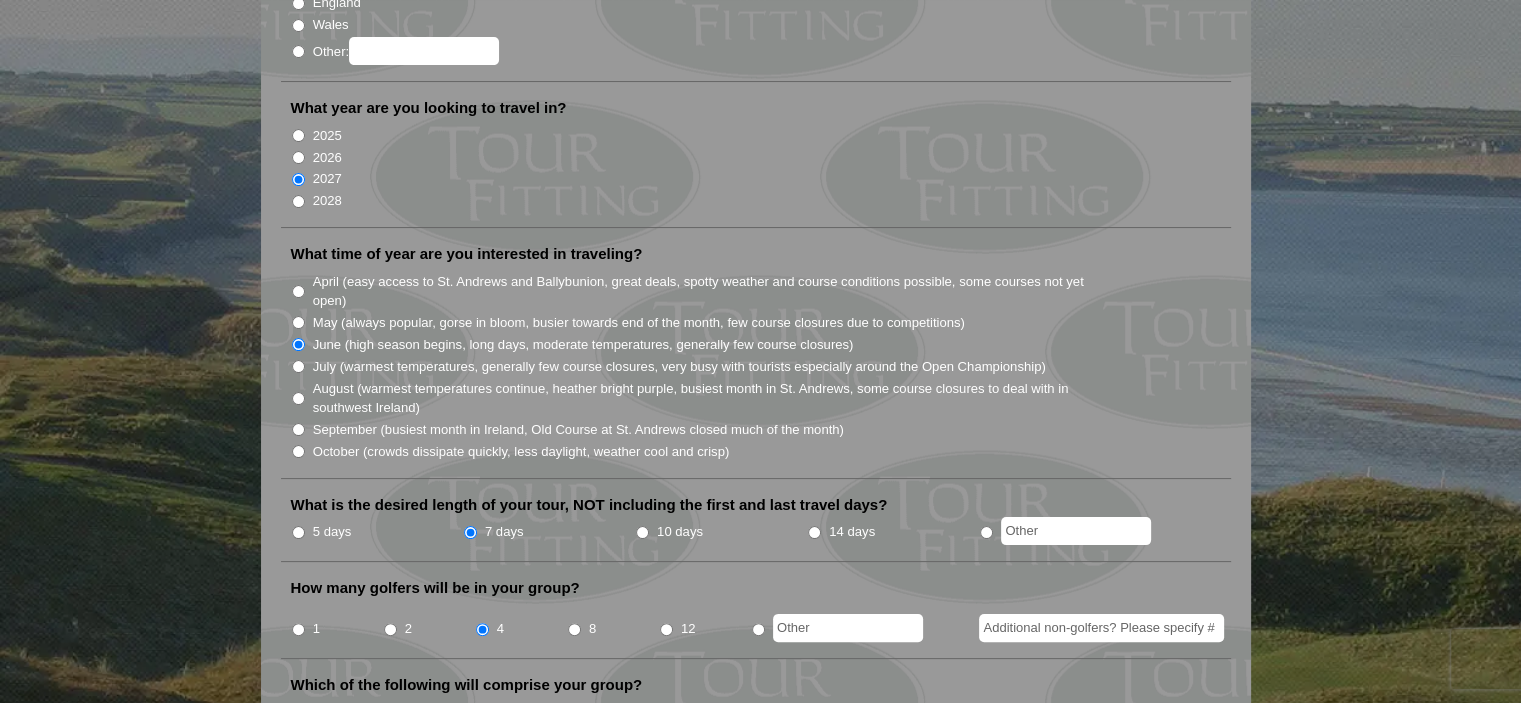 click on "Additional non-golfers? Please specify #" at bounding box center [1101, 628] 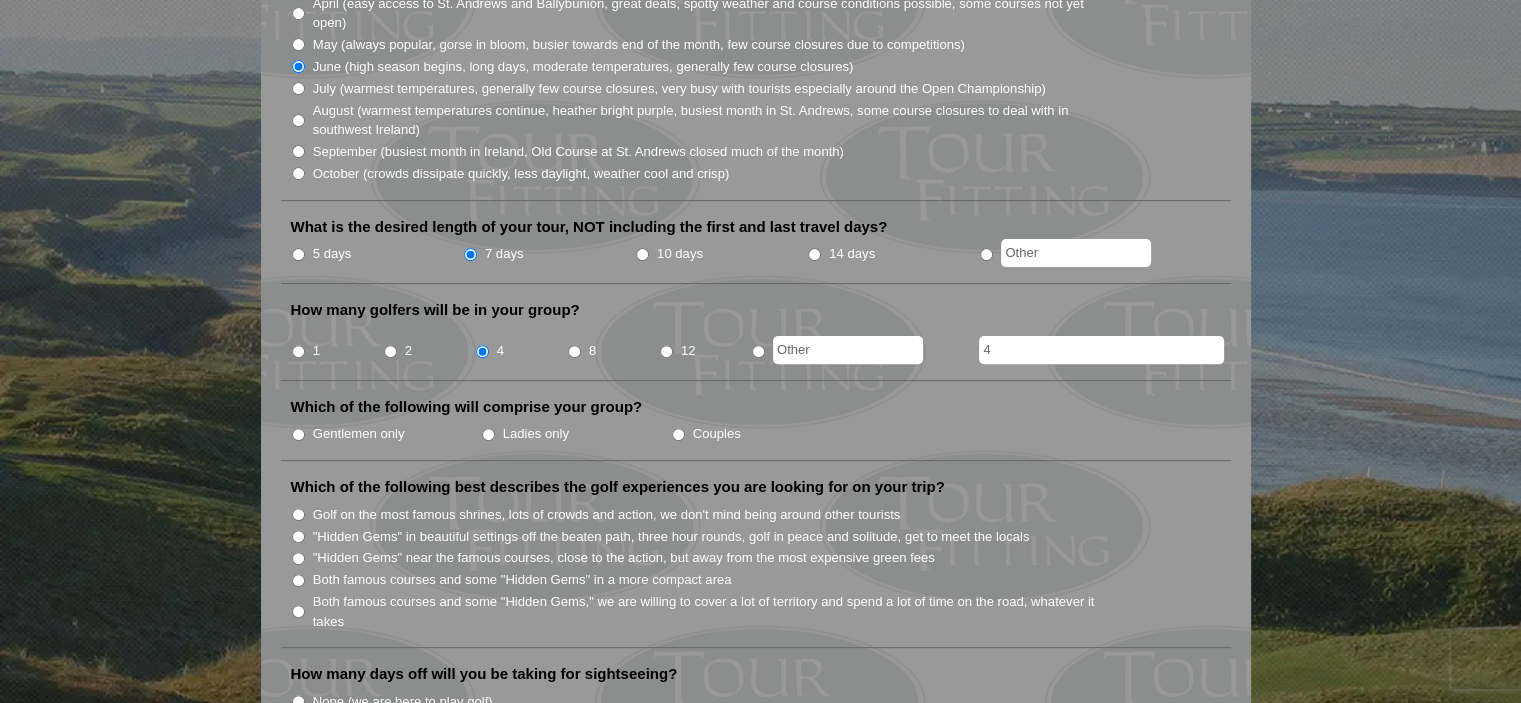 scroll, scrollTop: 666, scrollLeft: 0, axis: vertical 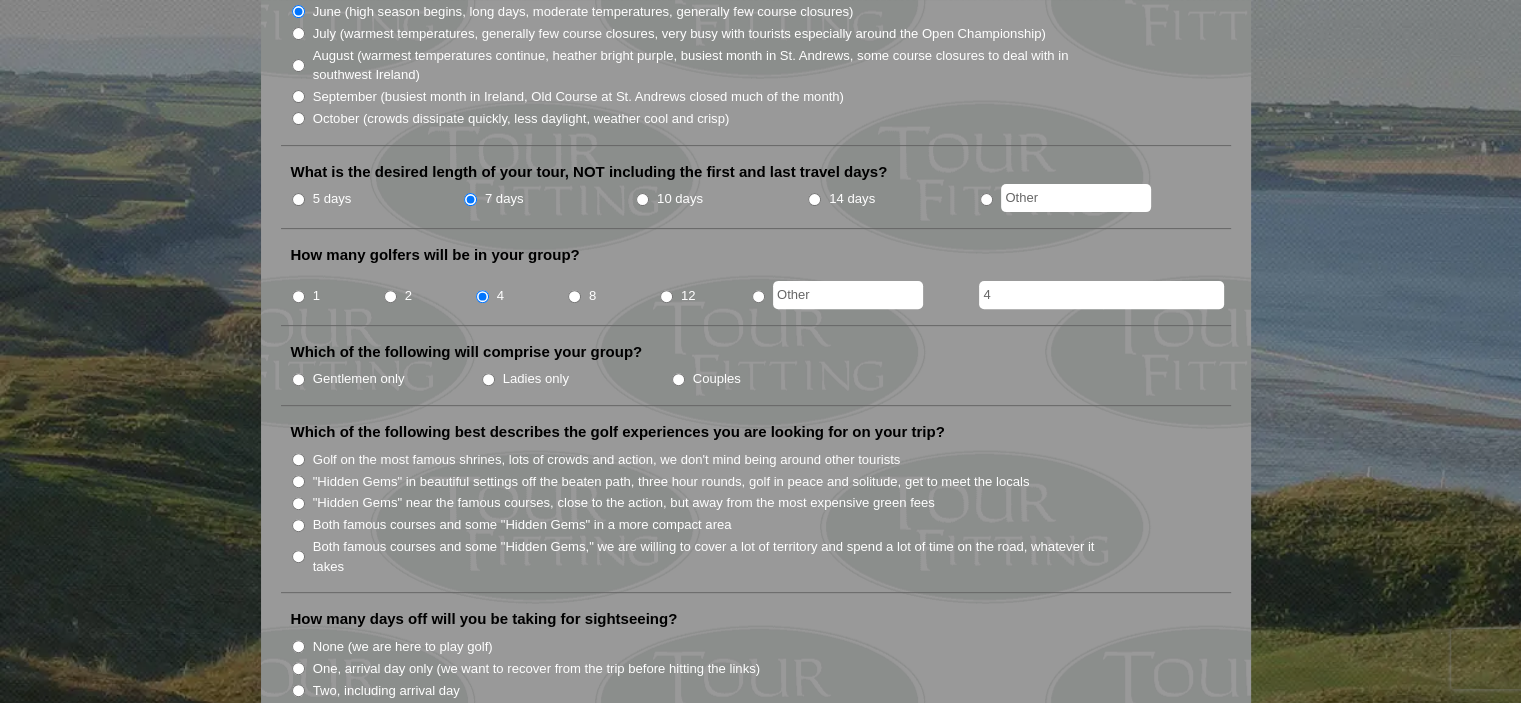 type on "4" 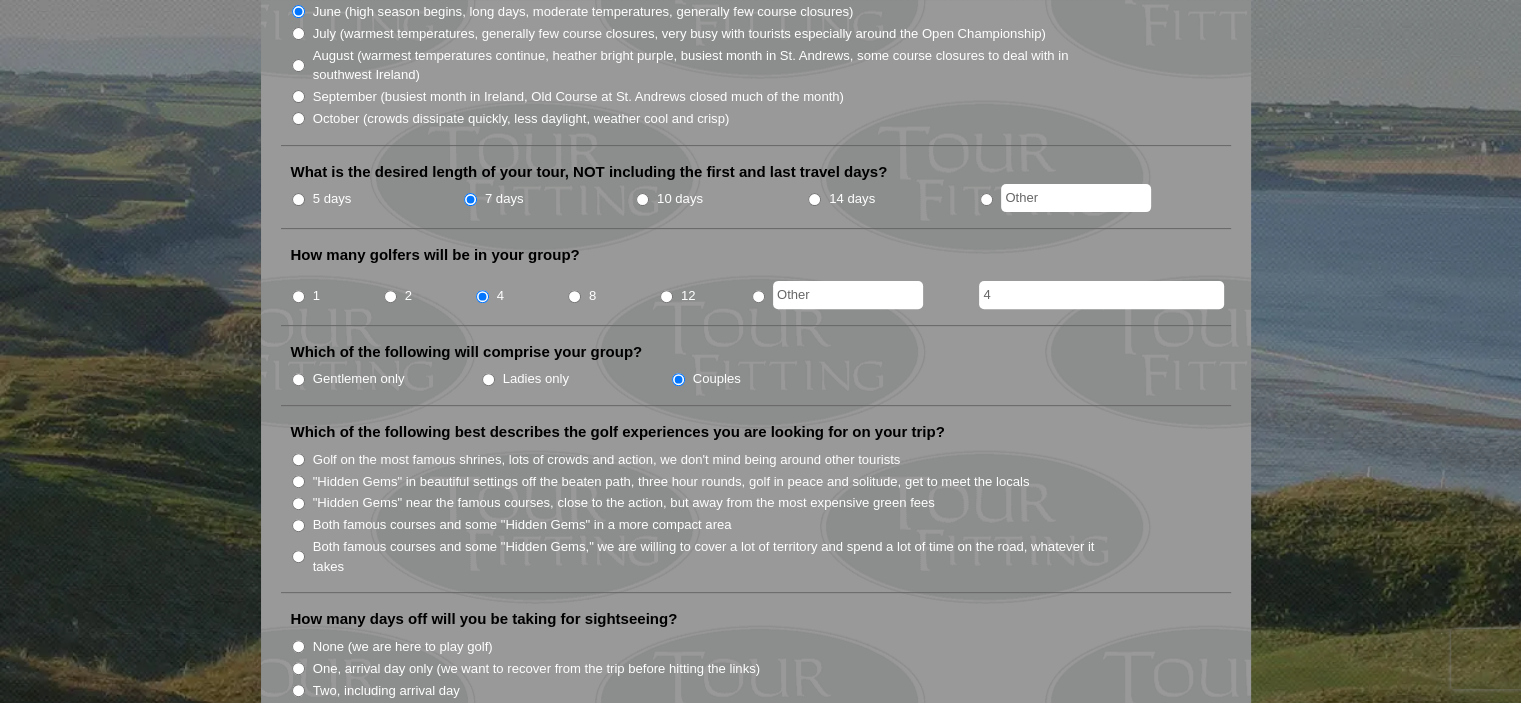 click on "Golf on the most famous shrines, lots of crowds and action, we don't mind being around other tourists" at bounding box center (298, 459) 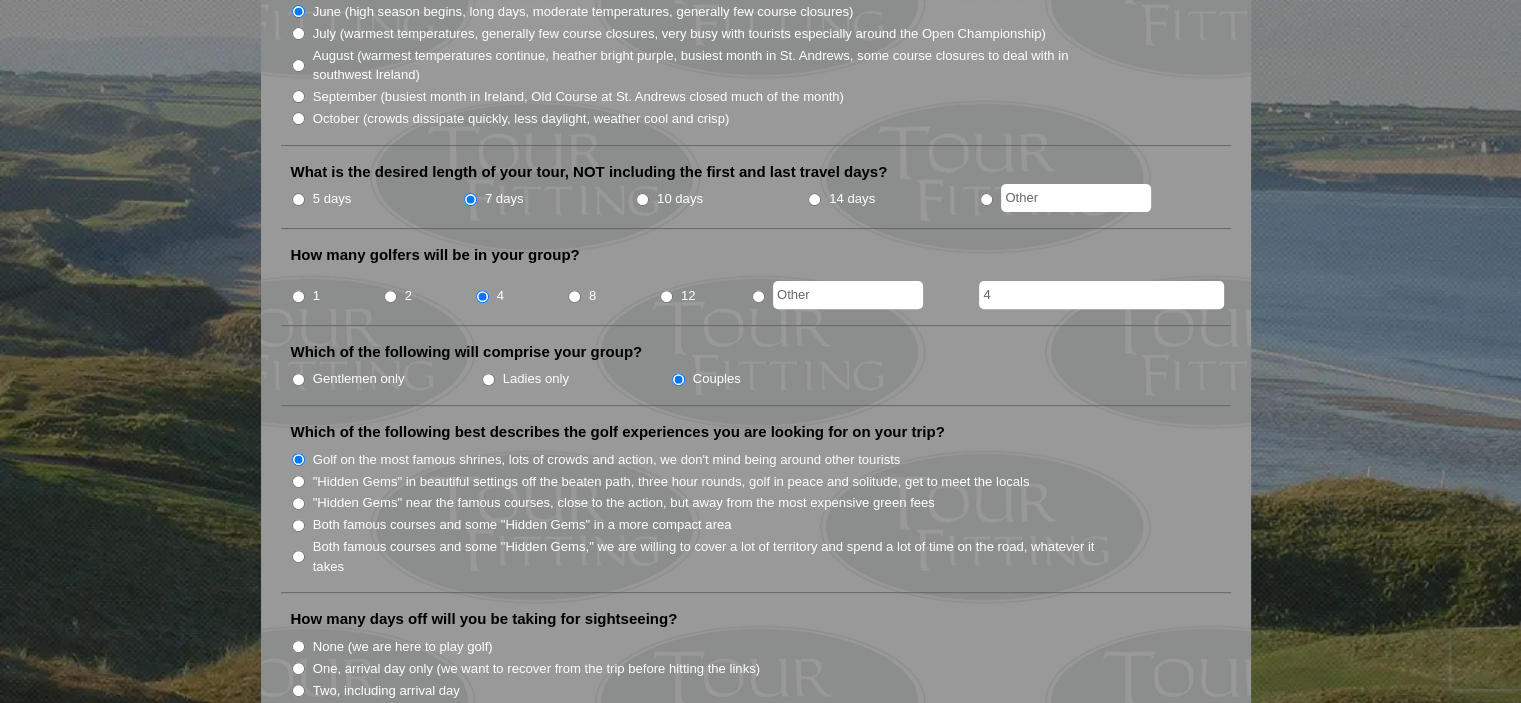 scroll, scrollTop: 833, scrollLeft: 0, axis: vertical 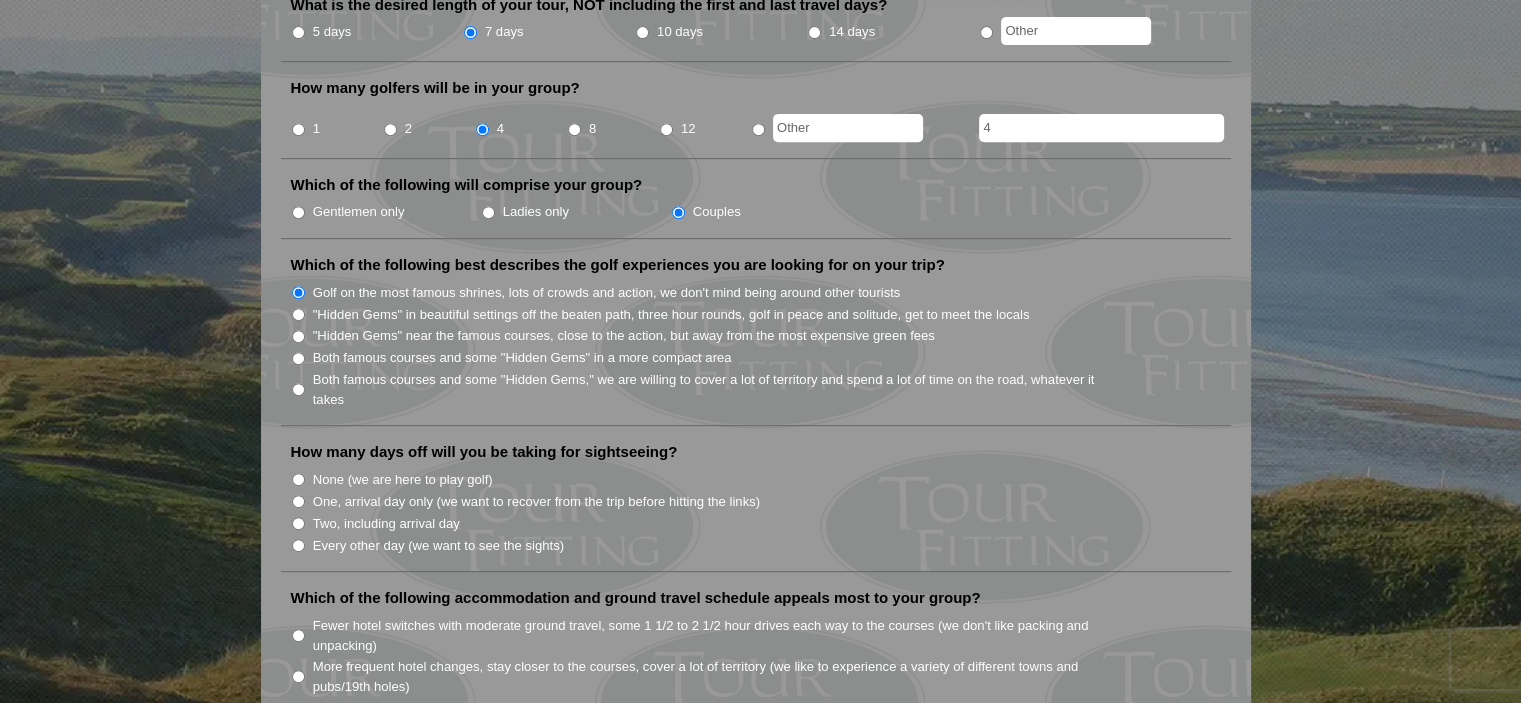 click on "Two, including arrival day" at bounding box center (298, 523) 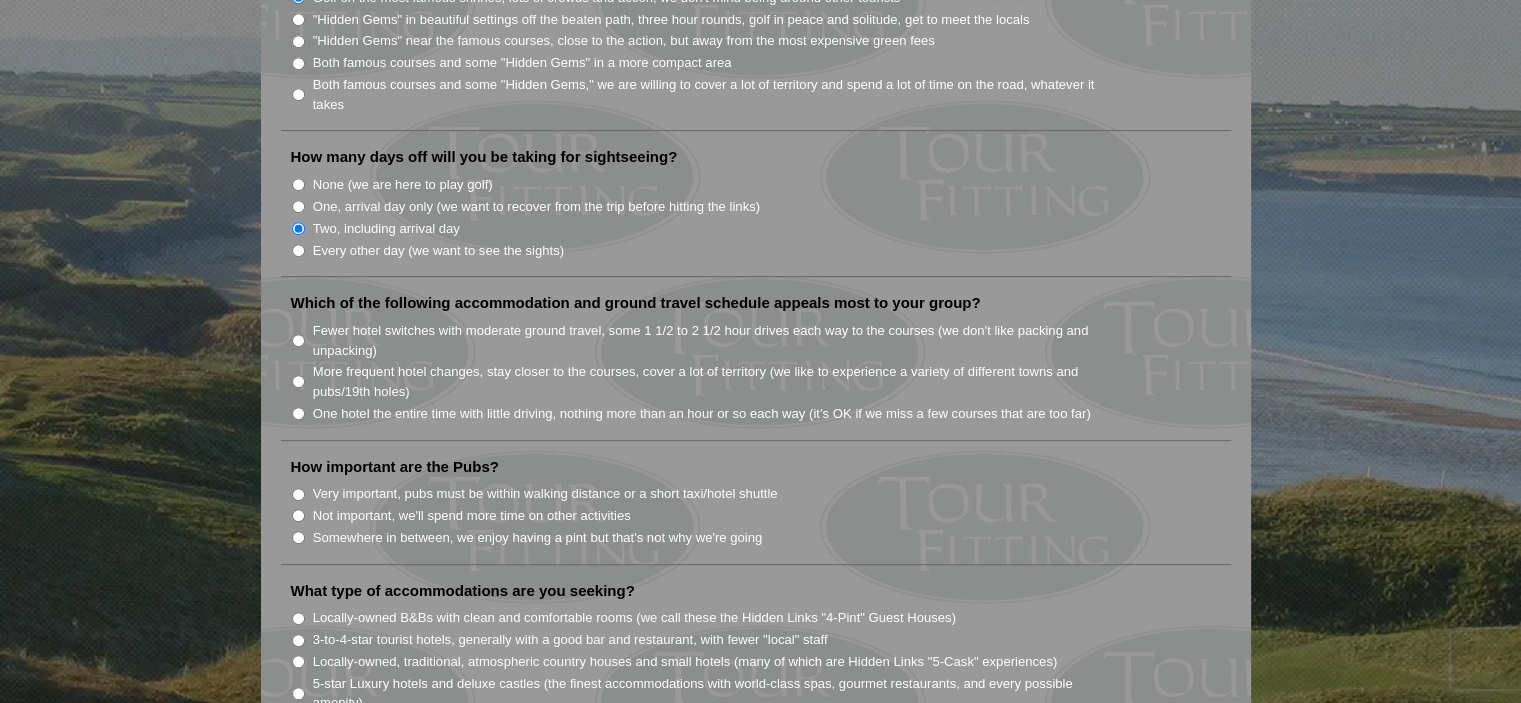 scroll, scrollTop: 1166, scrollLeft: 0, axis: vertical 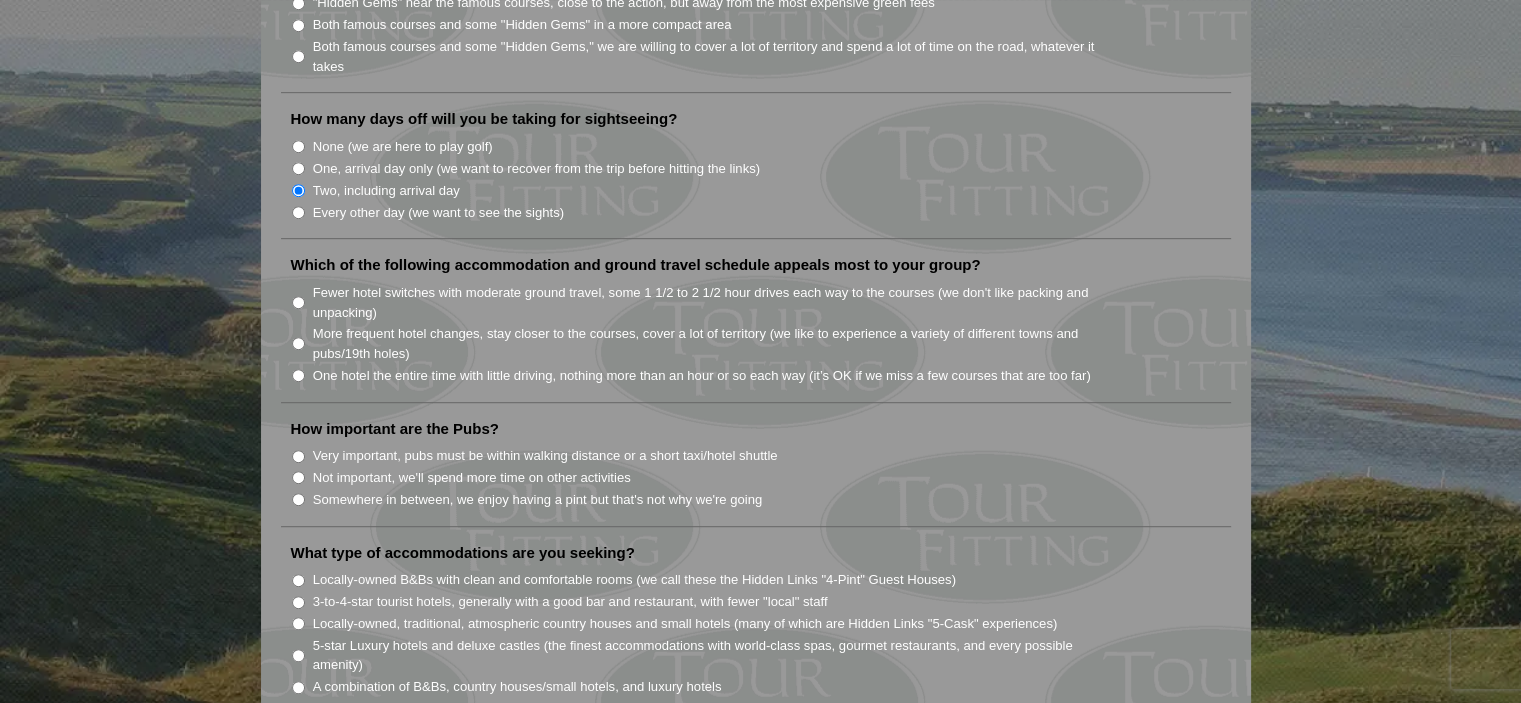 click on "Somewhere in between, we enjoy having a pint but that's not why we're going" at bounding box center [298, 499] 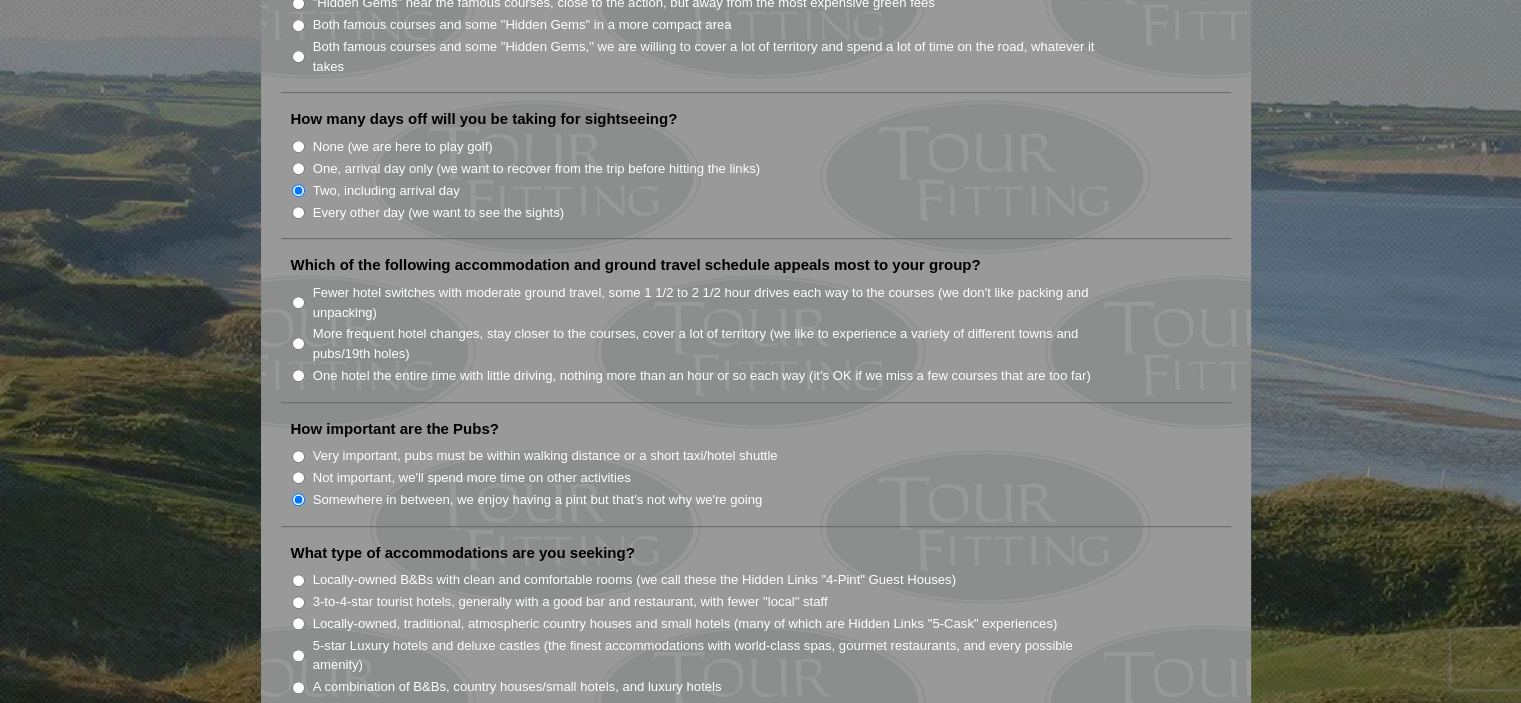 click on "3-to-4-star tourist hotels, generally with a good bar and restaurant, with fewer "local" staff" at bounding box center [298, 602] 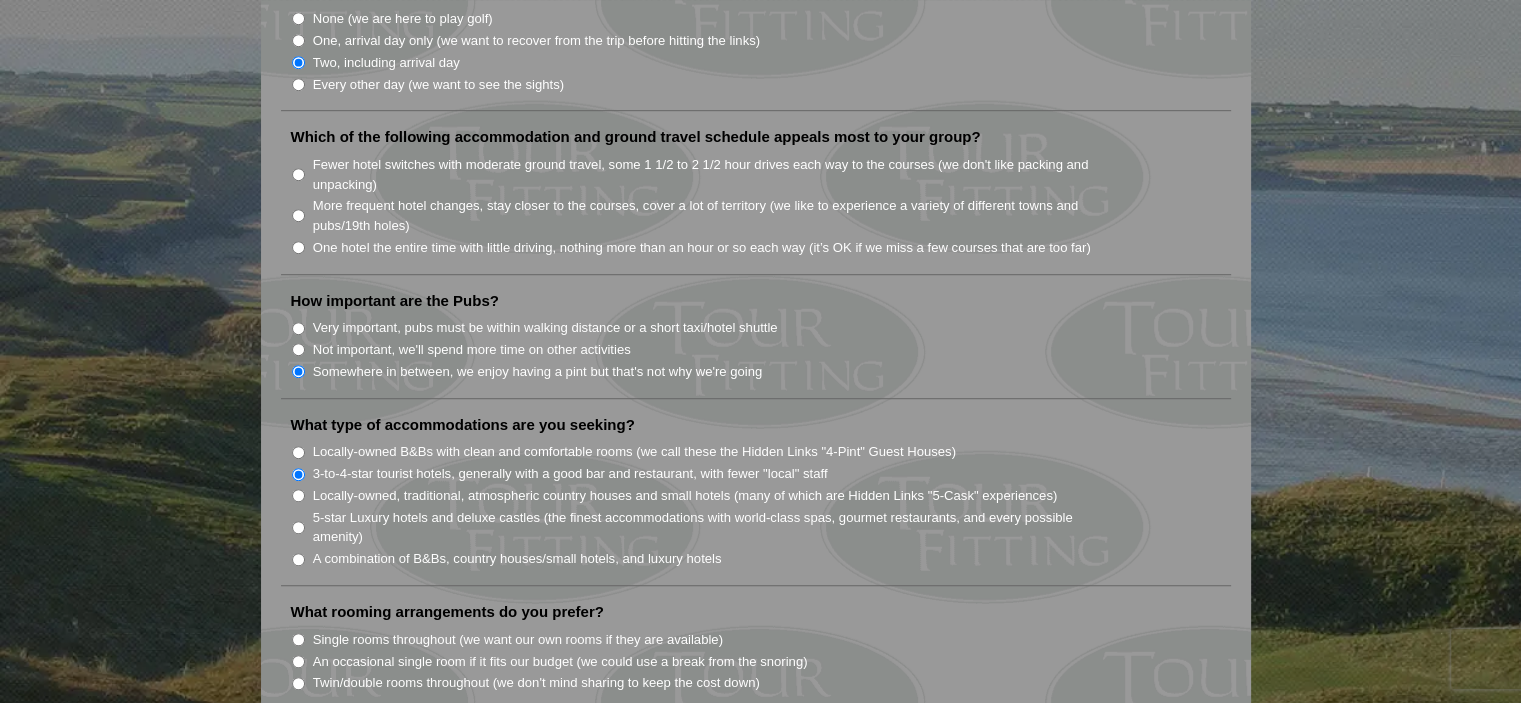 scroll, scrollTop: 1333, scrollLeft: 0, axis: vertical 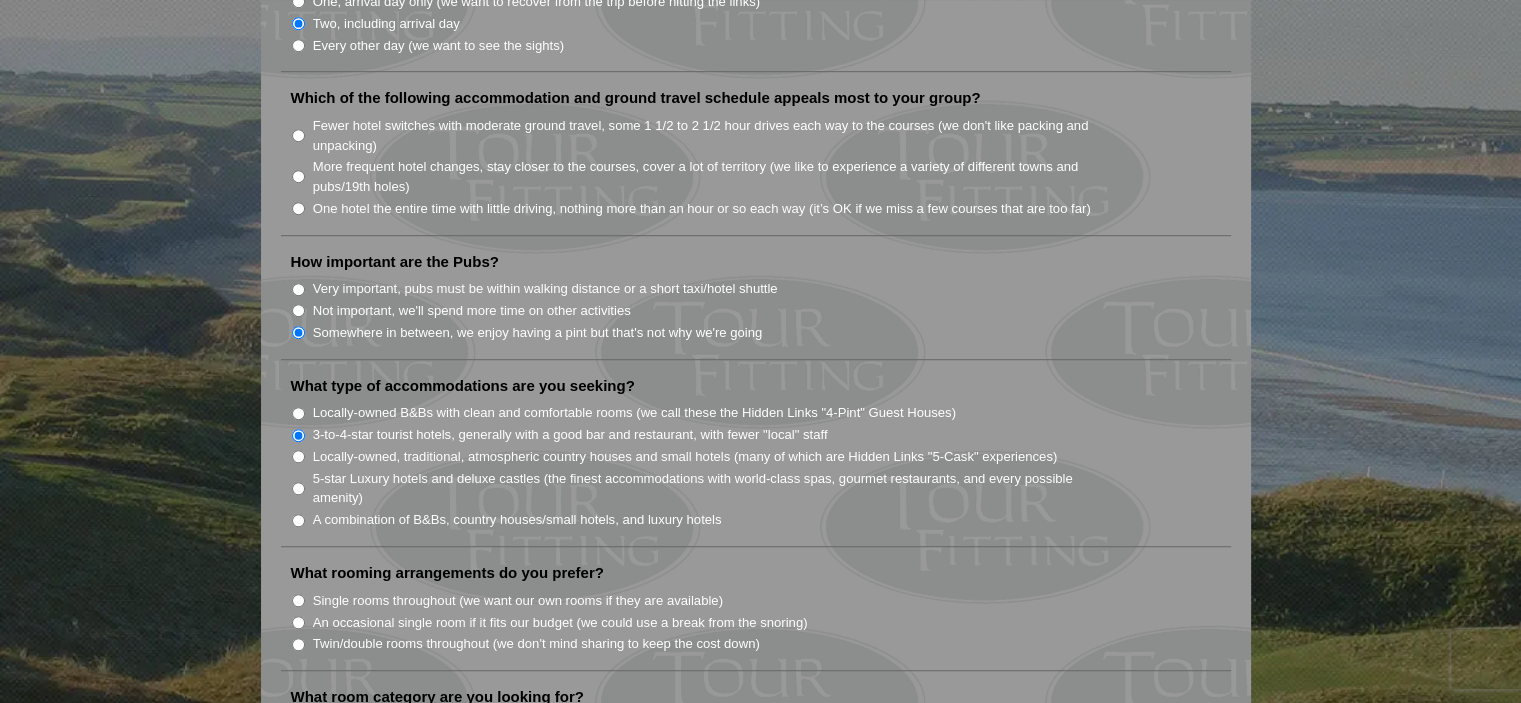 click on "Single rooms throughout (we want our own rooms if they are available)" at bounding box center (298, 600) 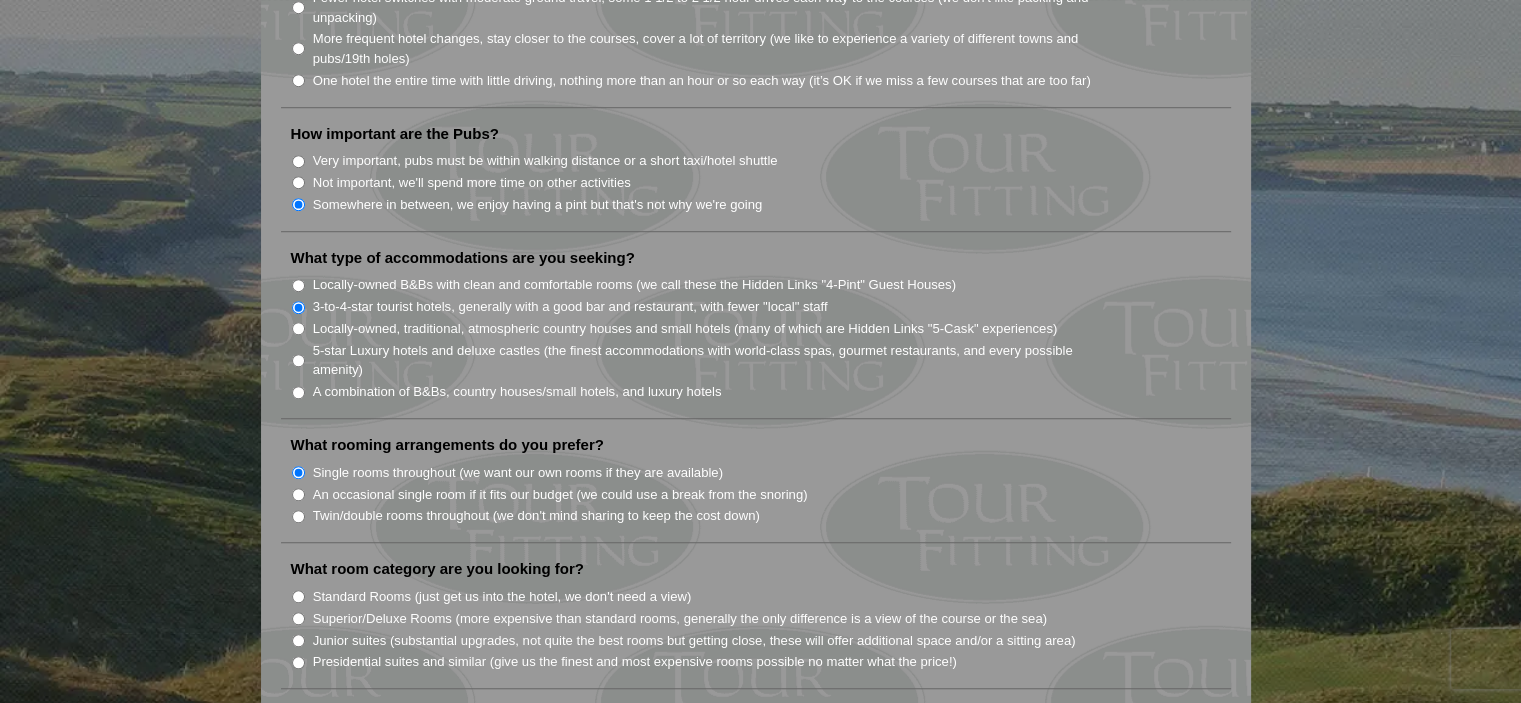 scroll, scrollTop: 1500, scrollLeft: 0, axis: vertical 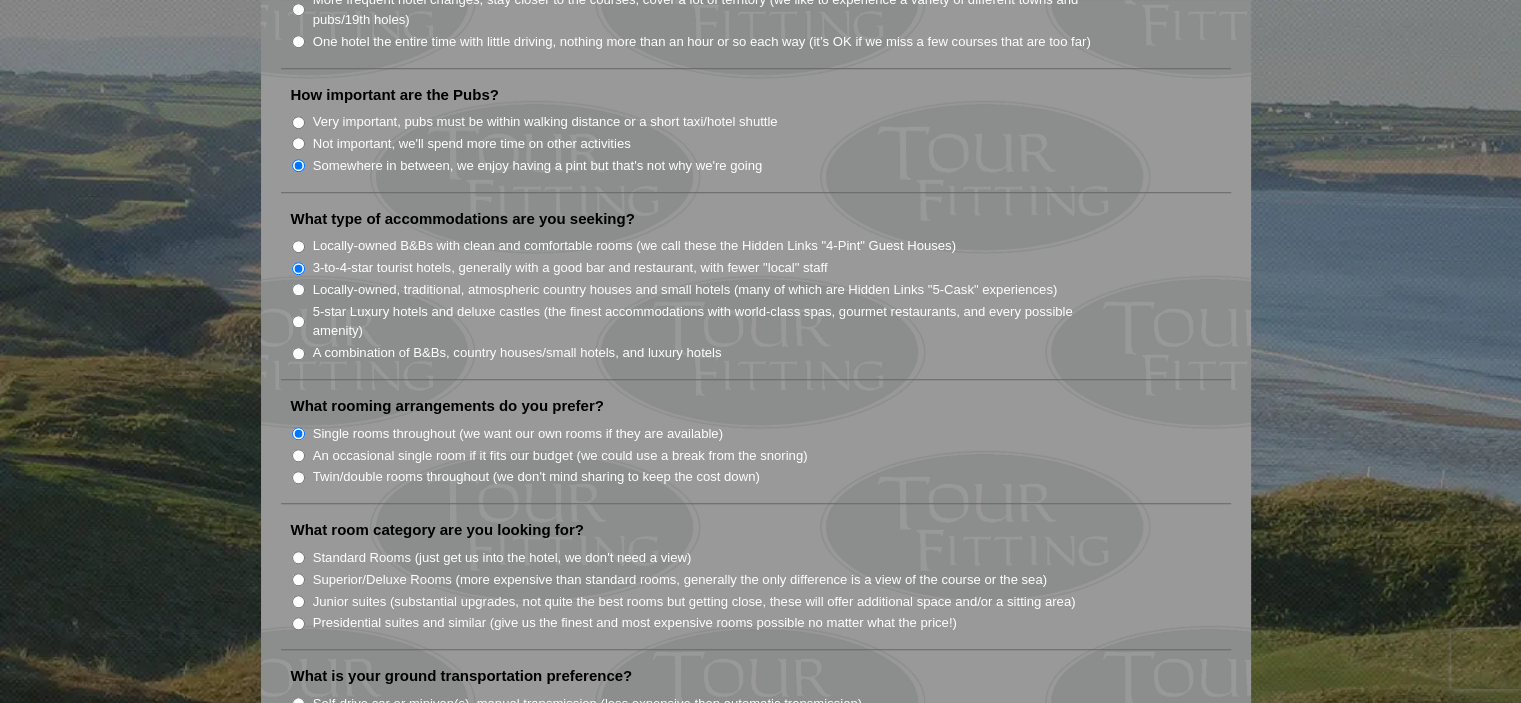 click on "Superior/Deluxe Rooms (more expensive than standard rooms, generally the only difference is a view of the course or the sea)" at bounding box center [298, 579] 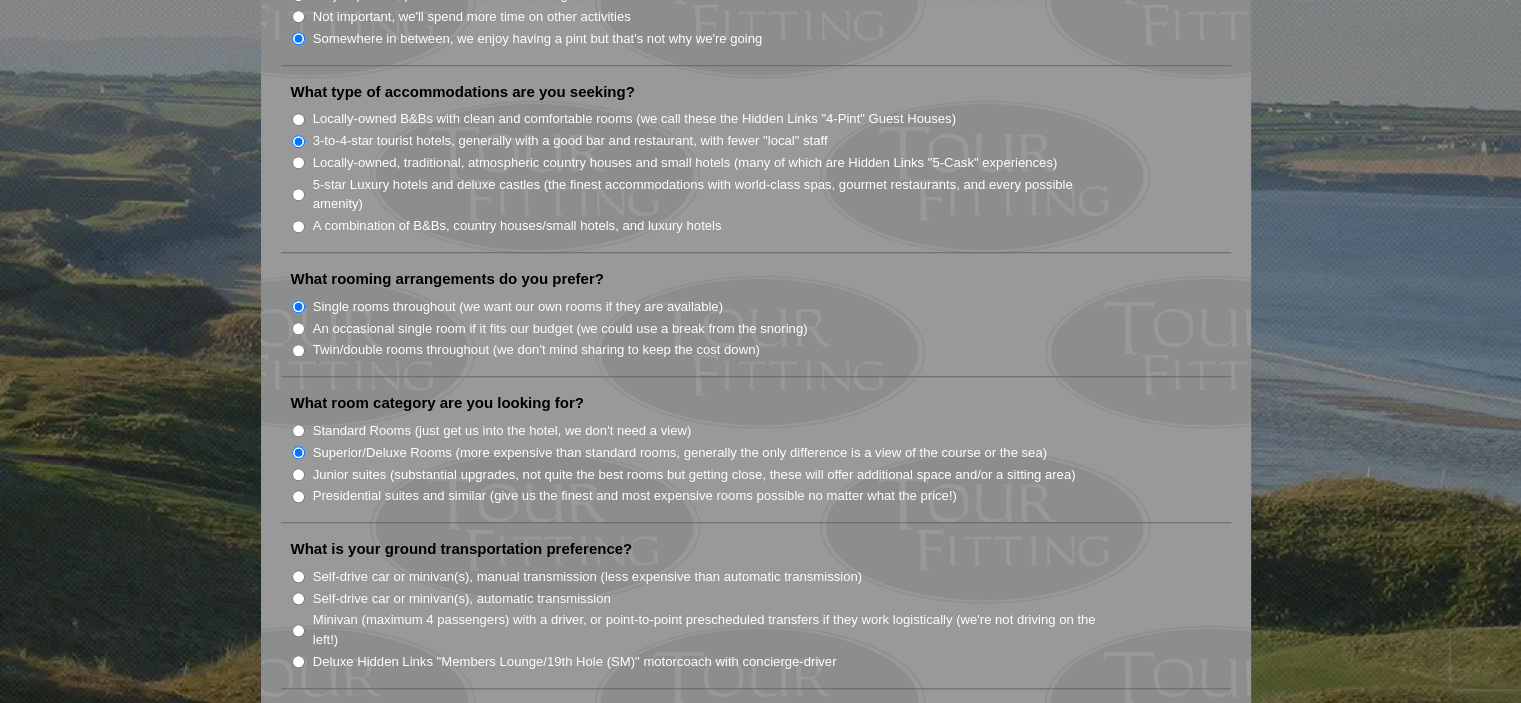scroll, scrollTop: 1666, scrollLeft: 0, axis: vertical 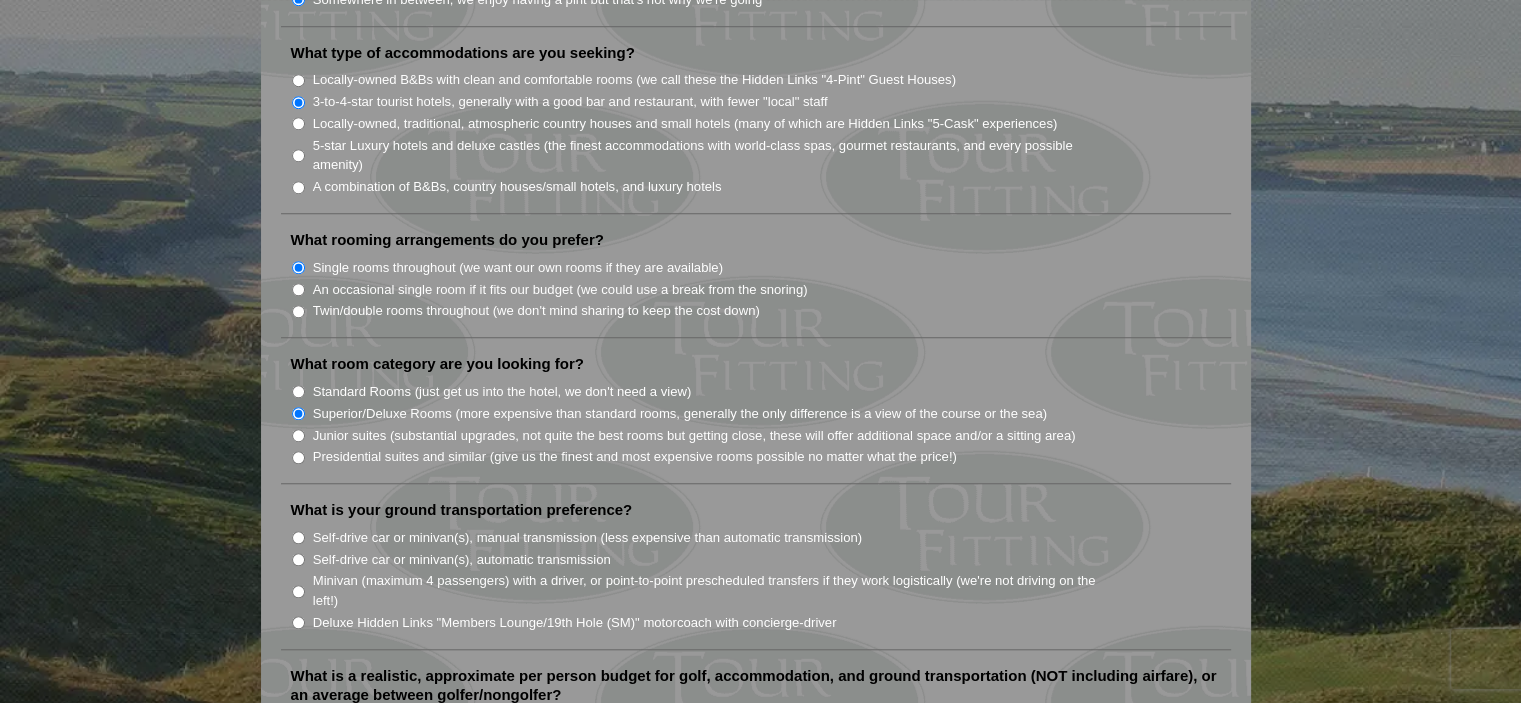 click on "Deluxe Hidden Links "Members Lounge/19th Hole (SM)" motorcoach with concierge-driver" at bounding box center [298, 622] 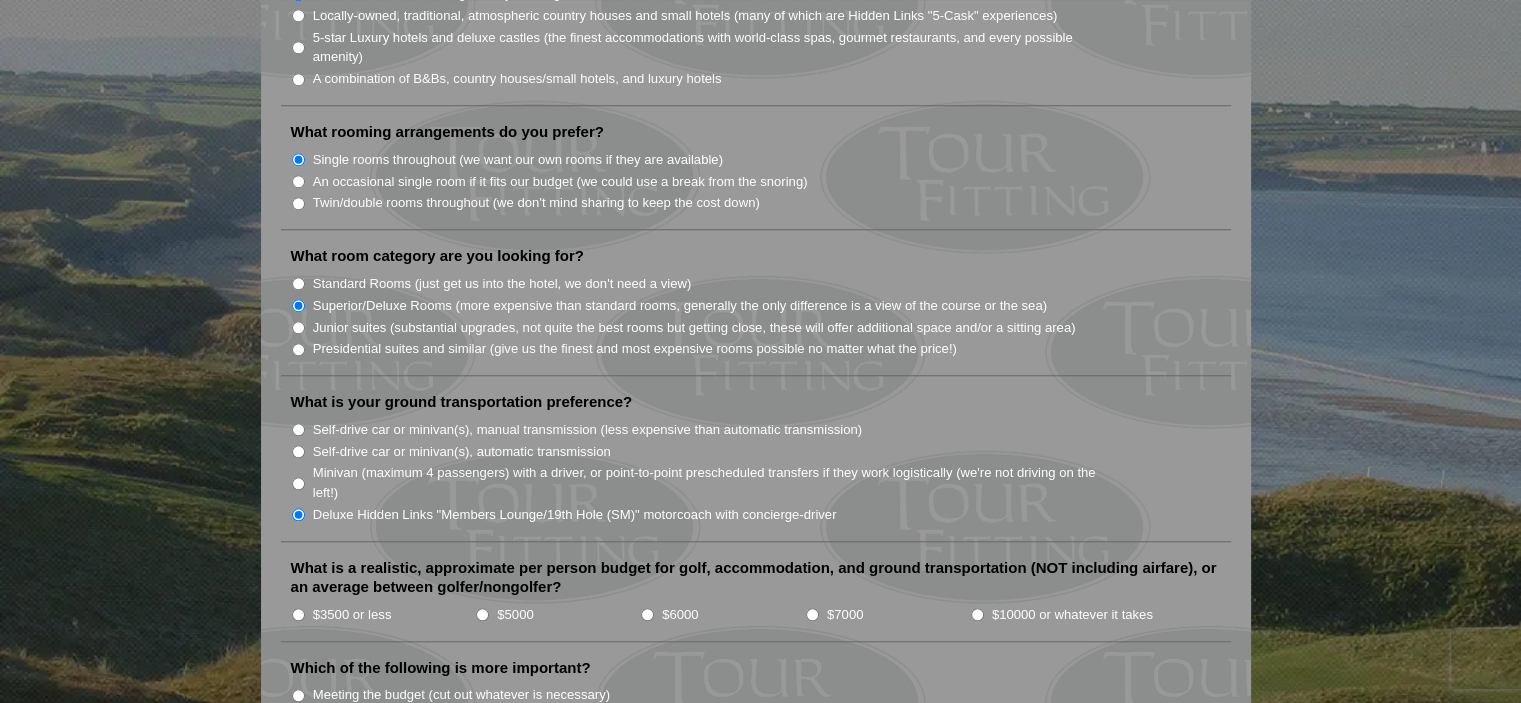 scroll, scrollTop: 1833, scrollLeft: 0, axis: vertical 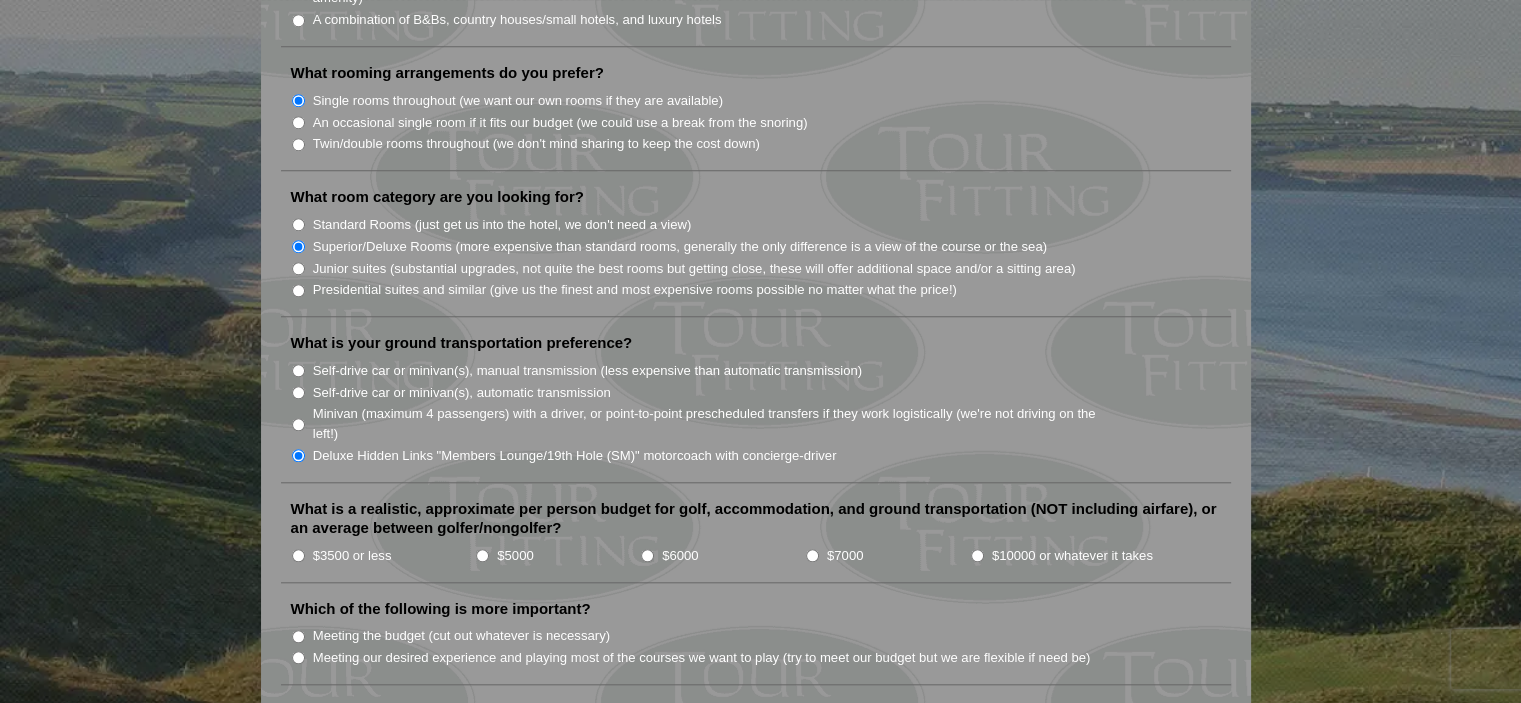 click on "$5000" at bounding box center (482, 555) 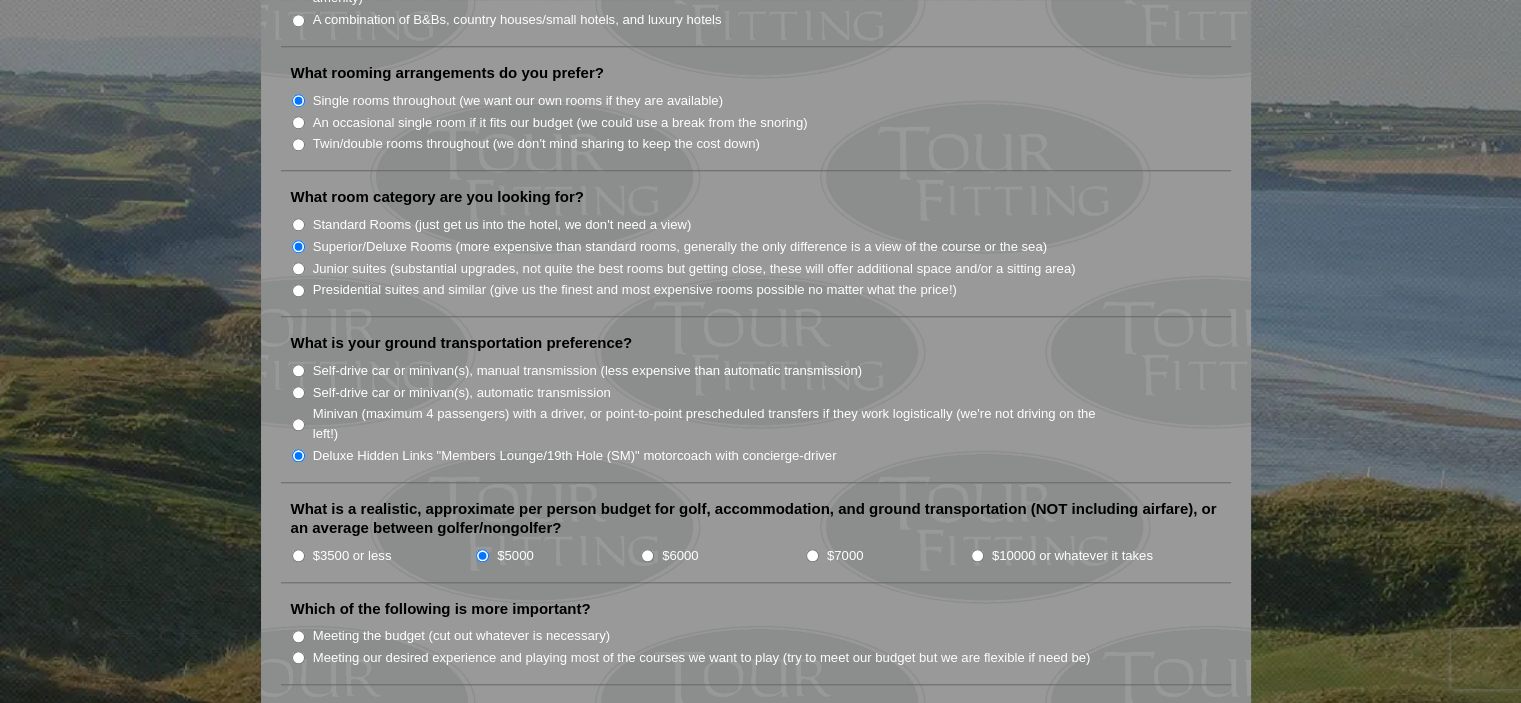 scroll, scrollTop: 2000, scrollLeft: 0, axis: vertical 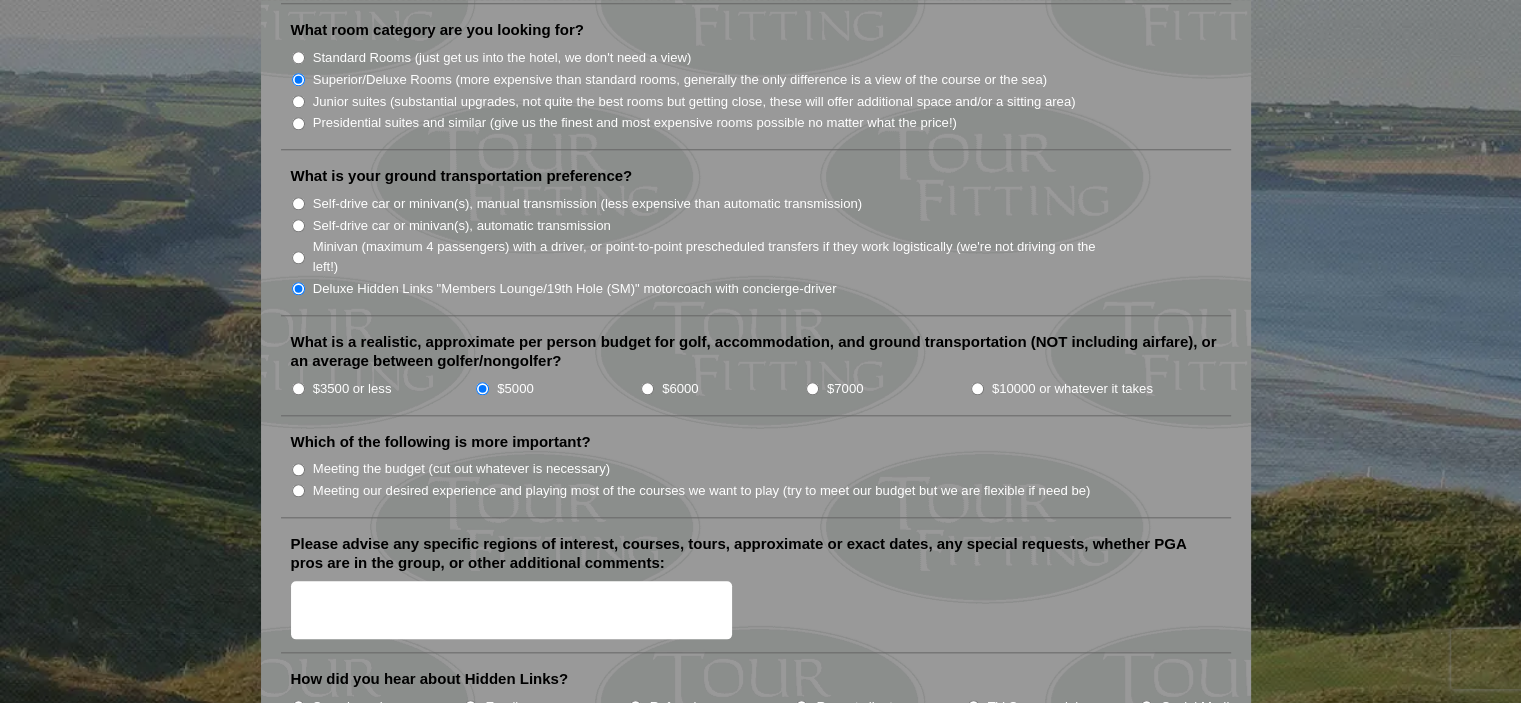 click on "Meeting our desired experience and playing most of the courses we want to play (try to meet our budget but we are flexible if need be)" at bounding box center [298, 490] 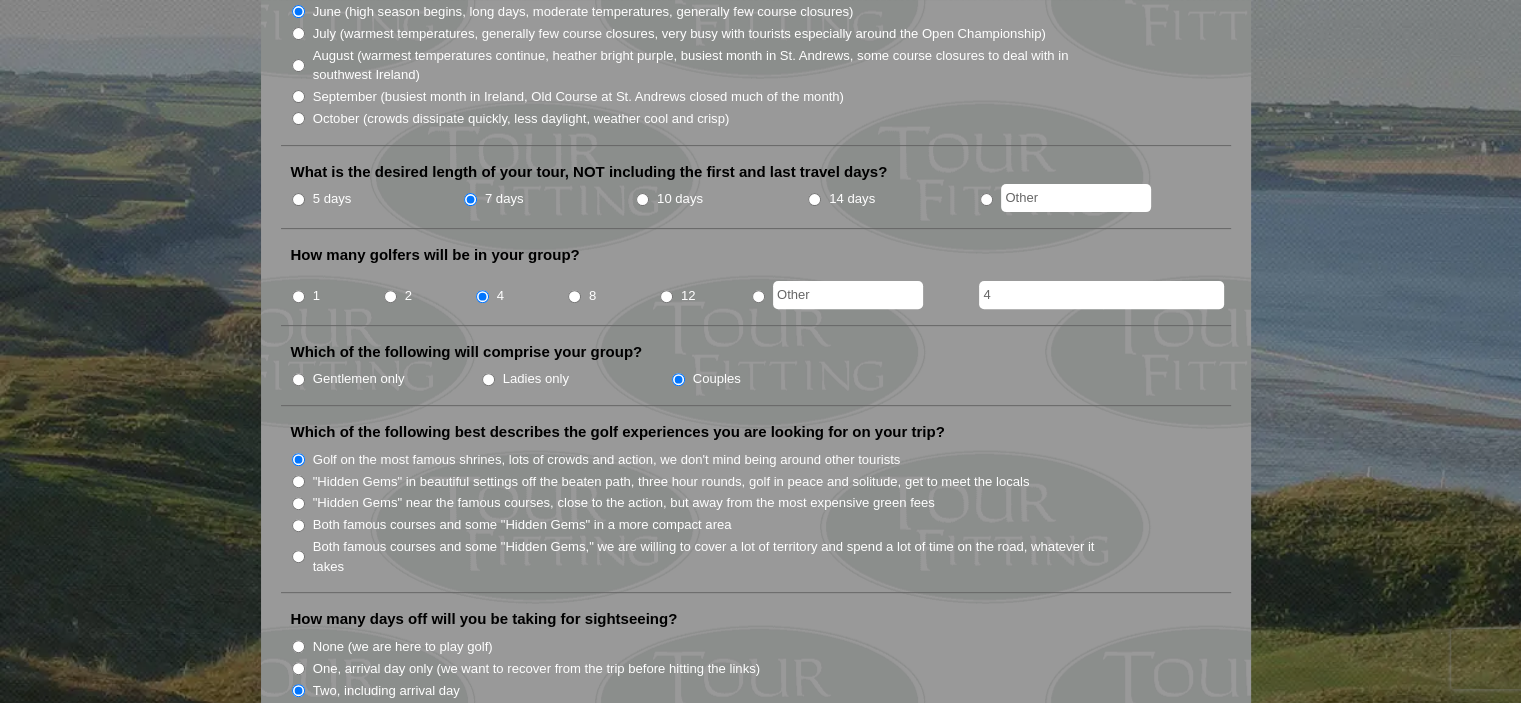 scroll, scrollTop: 0, scrollLeft: 0, axis: both 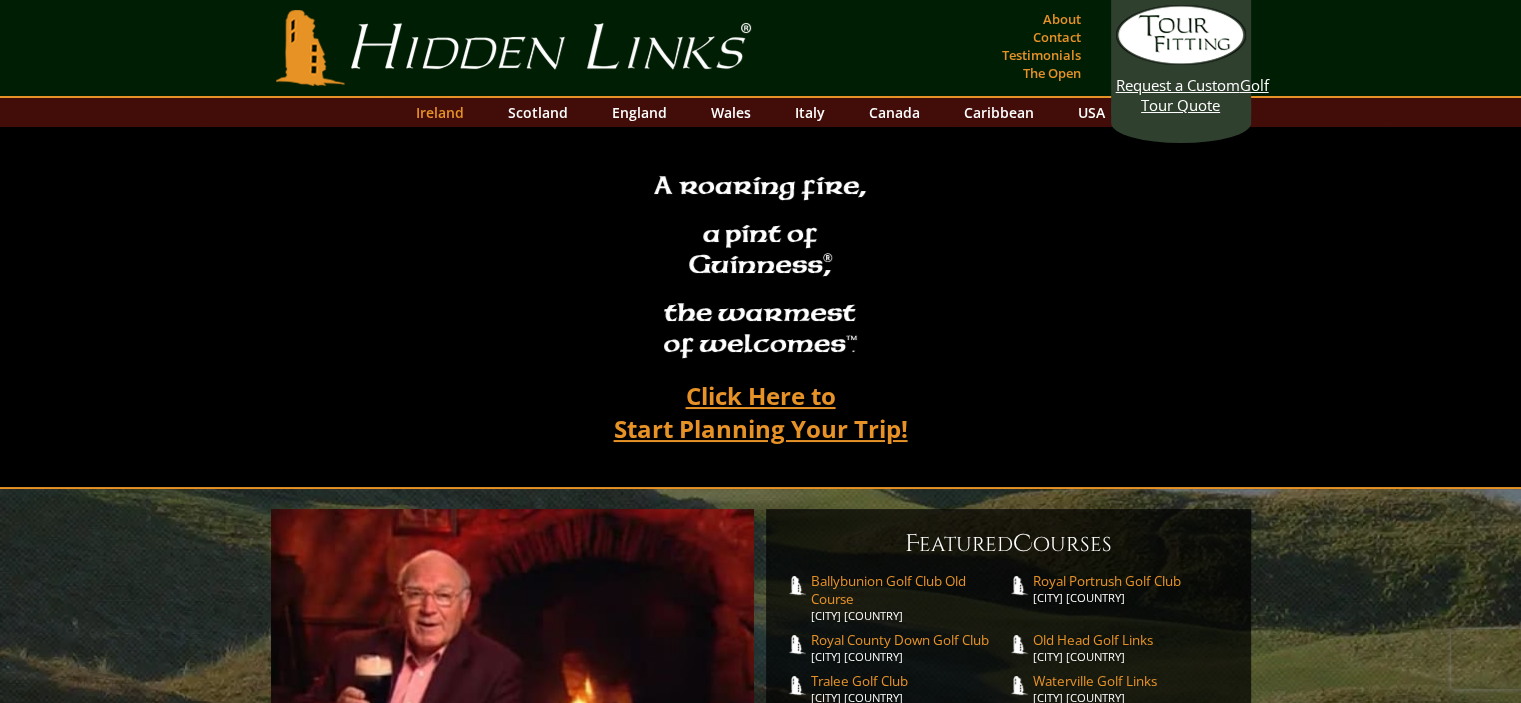 click on "Ireland" at bounding box center (440, 112) 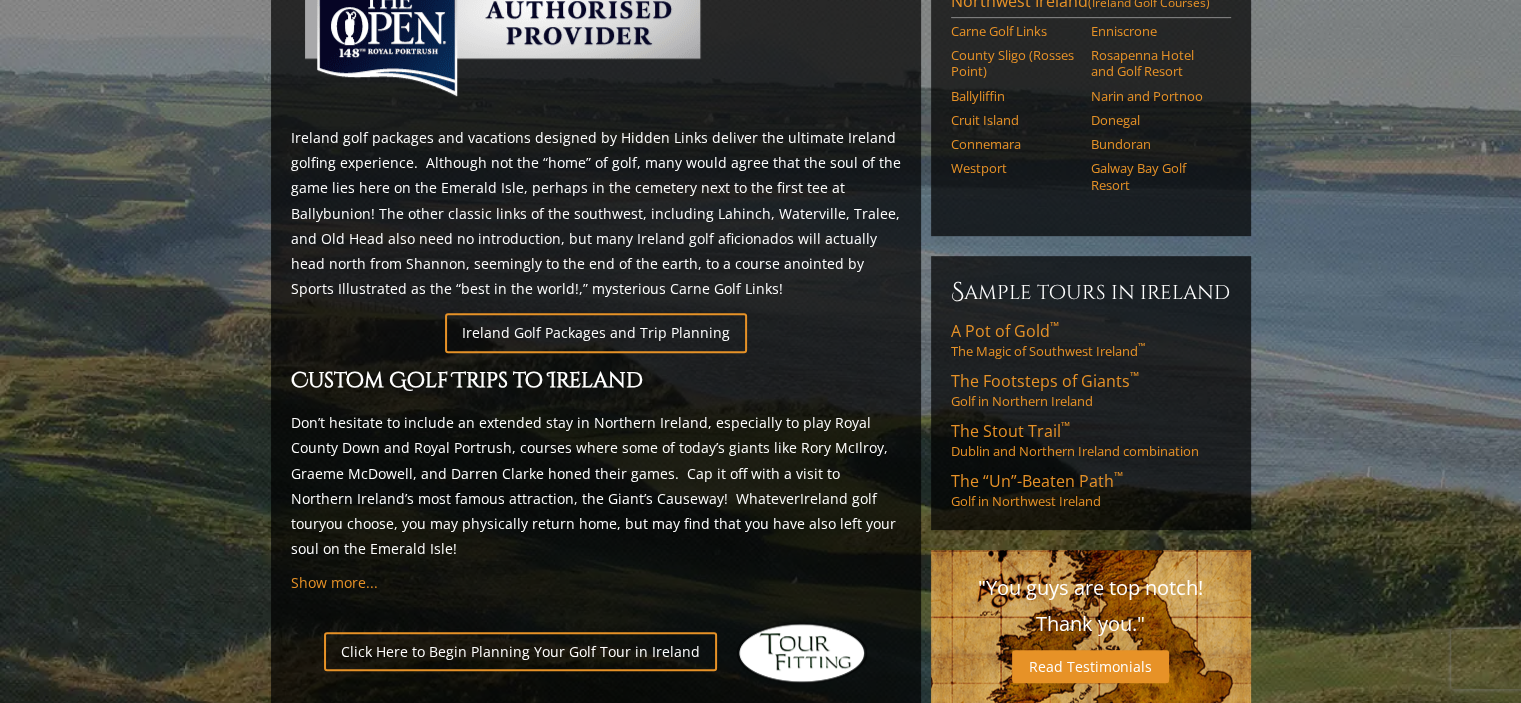 scroll, scrollTop: 1000, scrollLeft: 0, axis: vertical 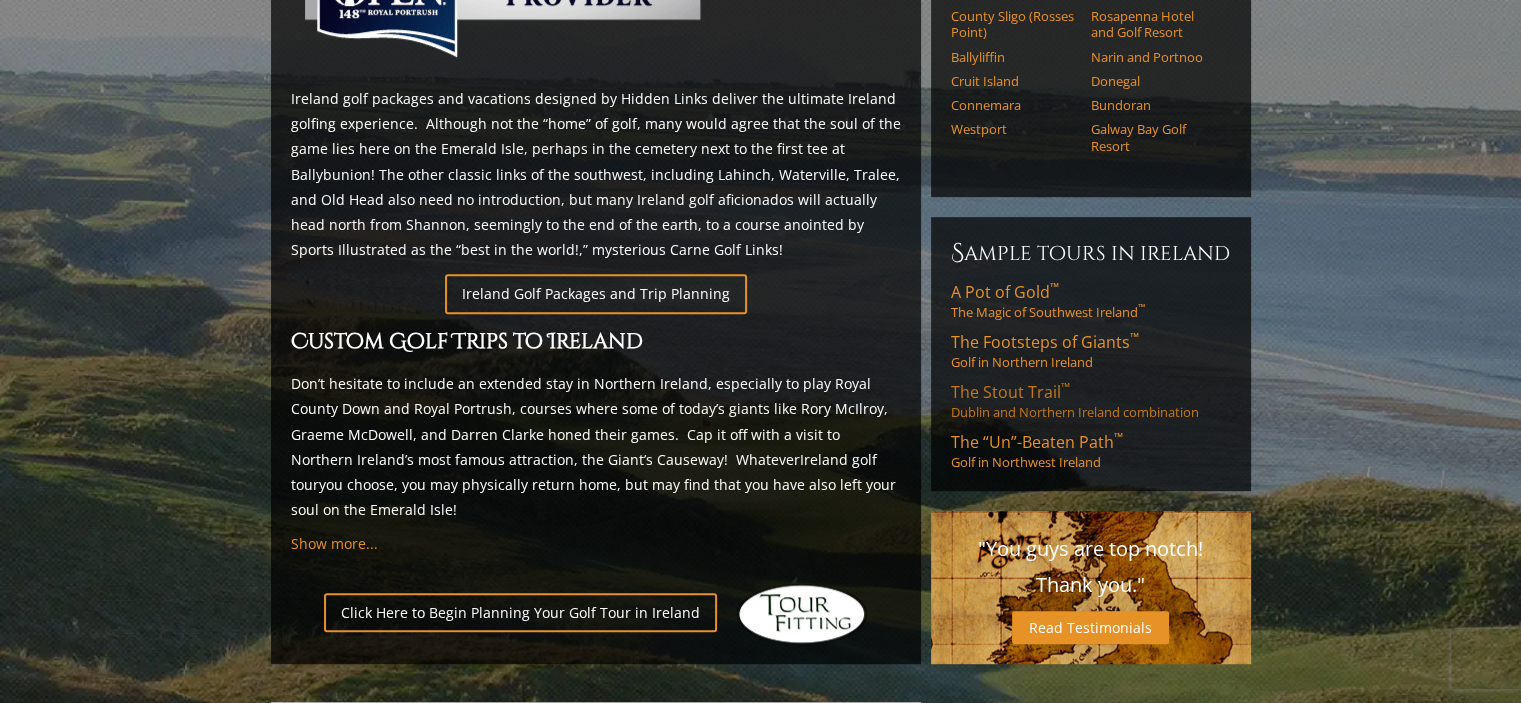 click on "The Stout Trail ™" at bounding box center [1010, 392] 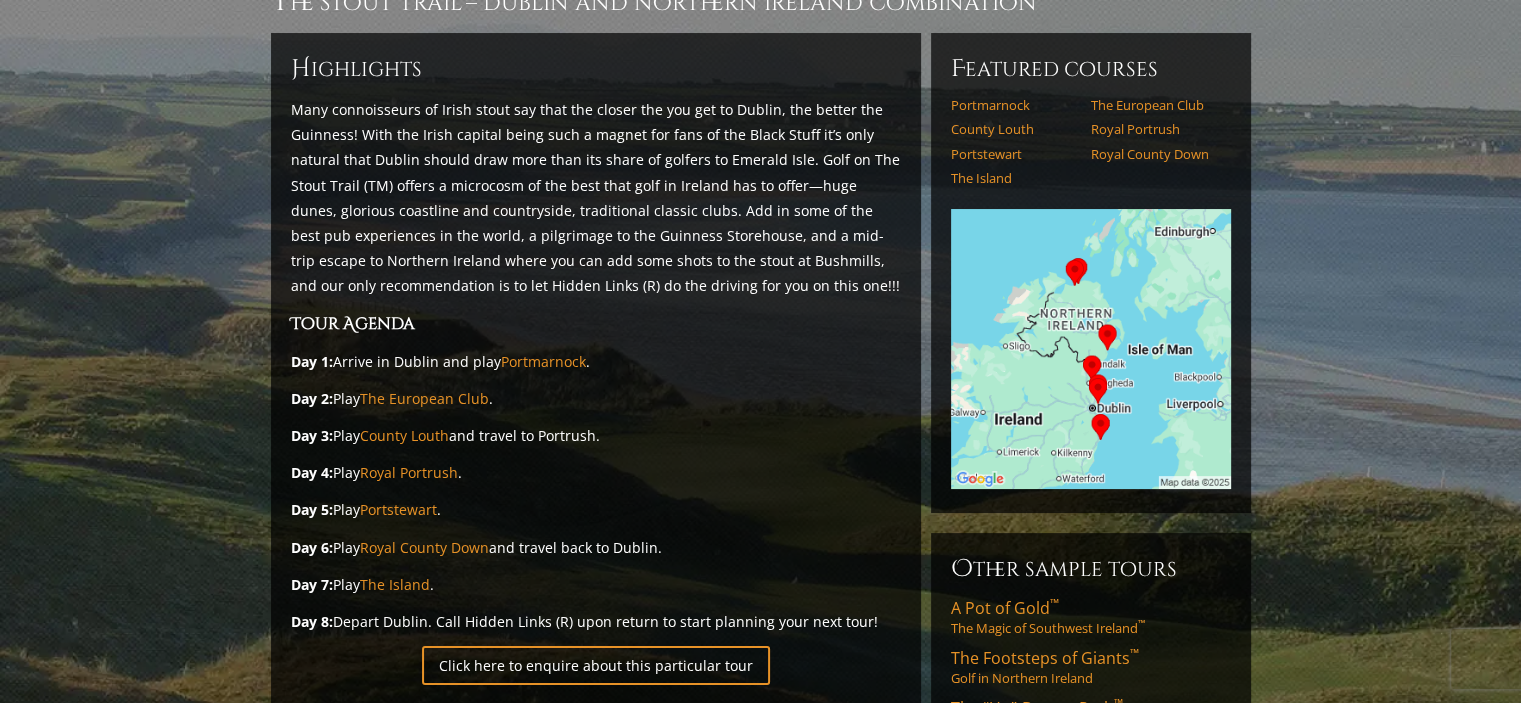 scroll, scrollTop: 333, scrollLeft: 0, axis: vertical 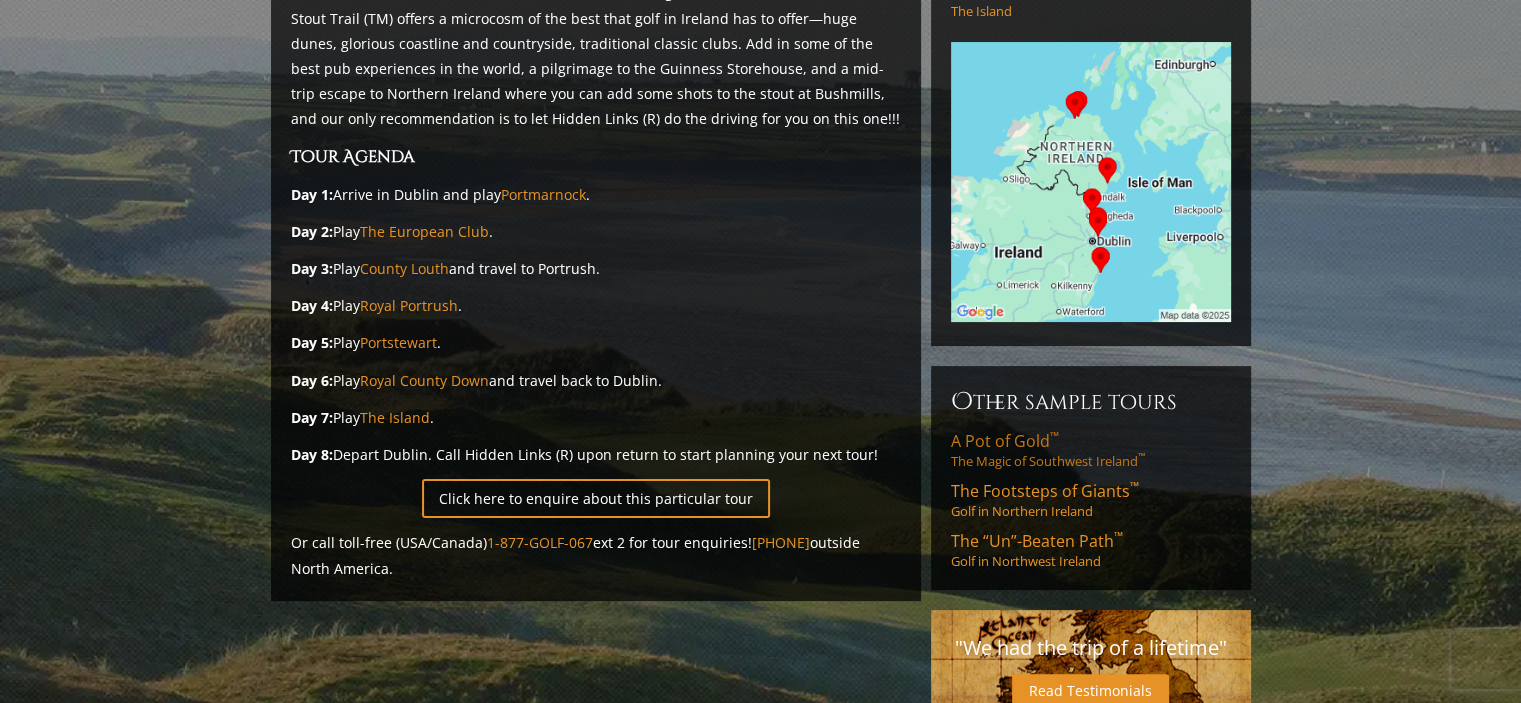 click on "A Pot of Gold ™" at bounding box center (1005, 441) 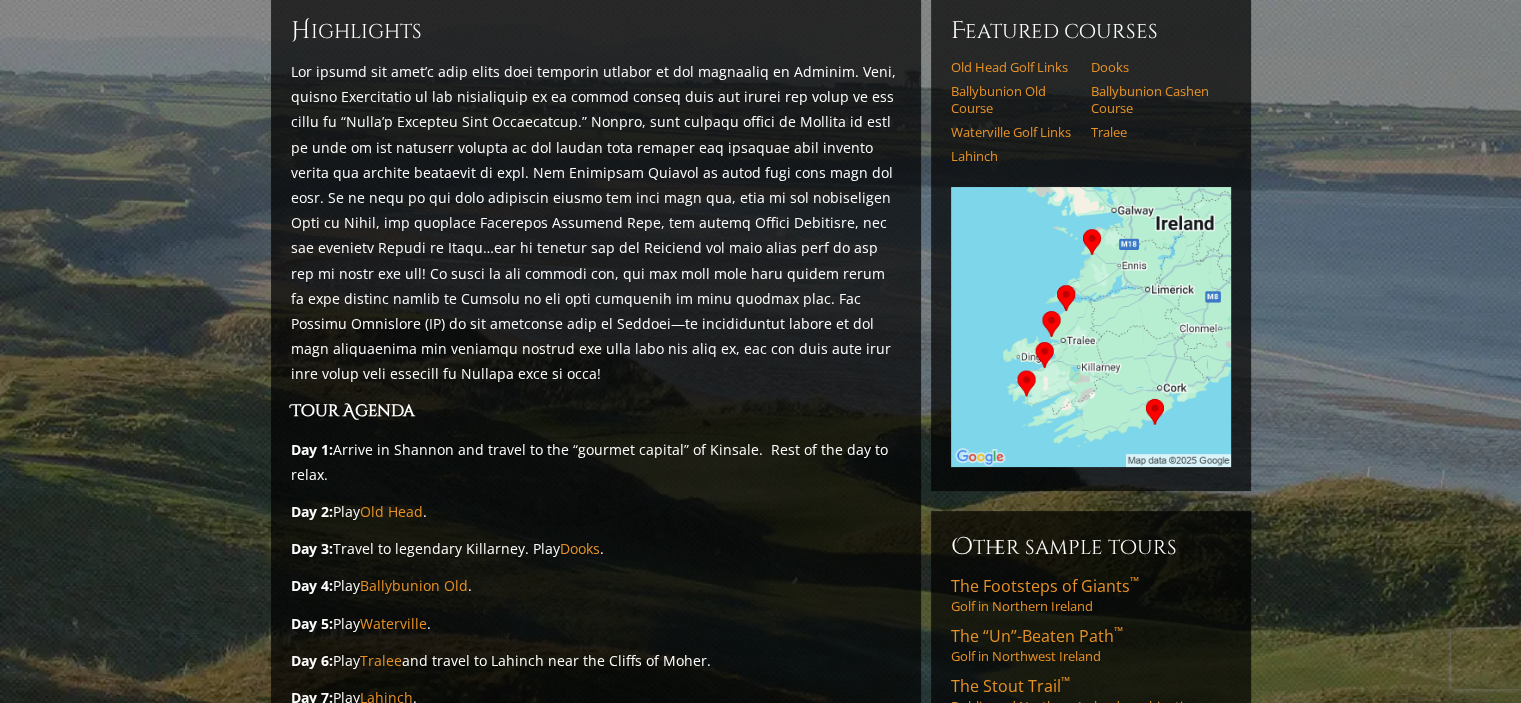 scroll, scrollTop: 166, scrollLeft: 0, axis: vertical 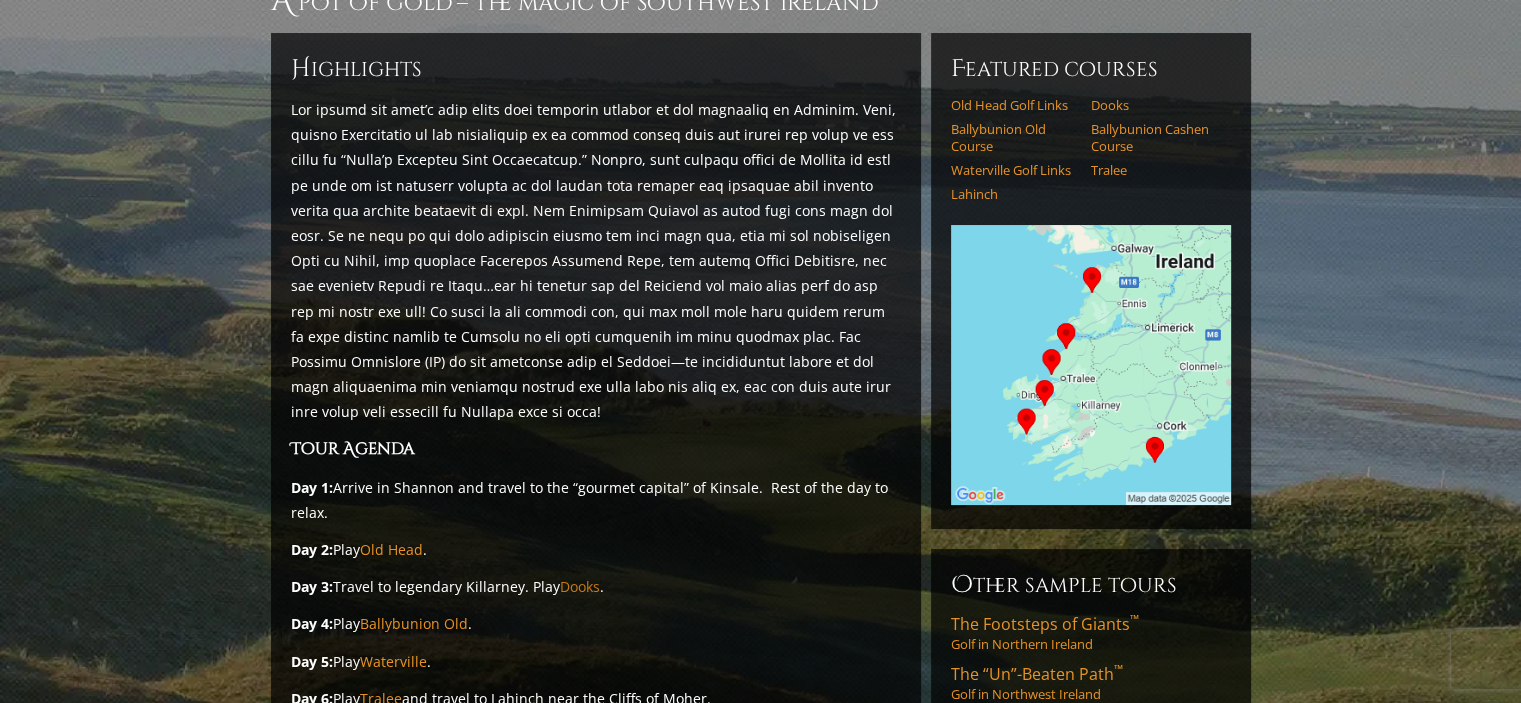 click on "Dooks" at bounding box center (580, 586) 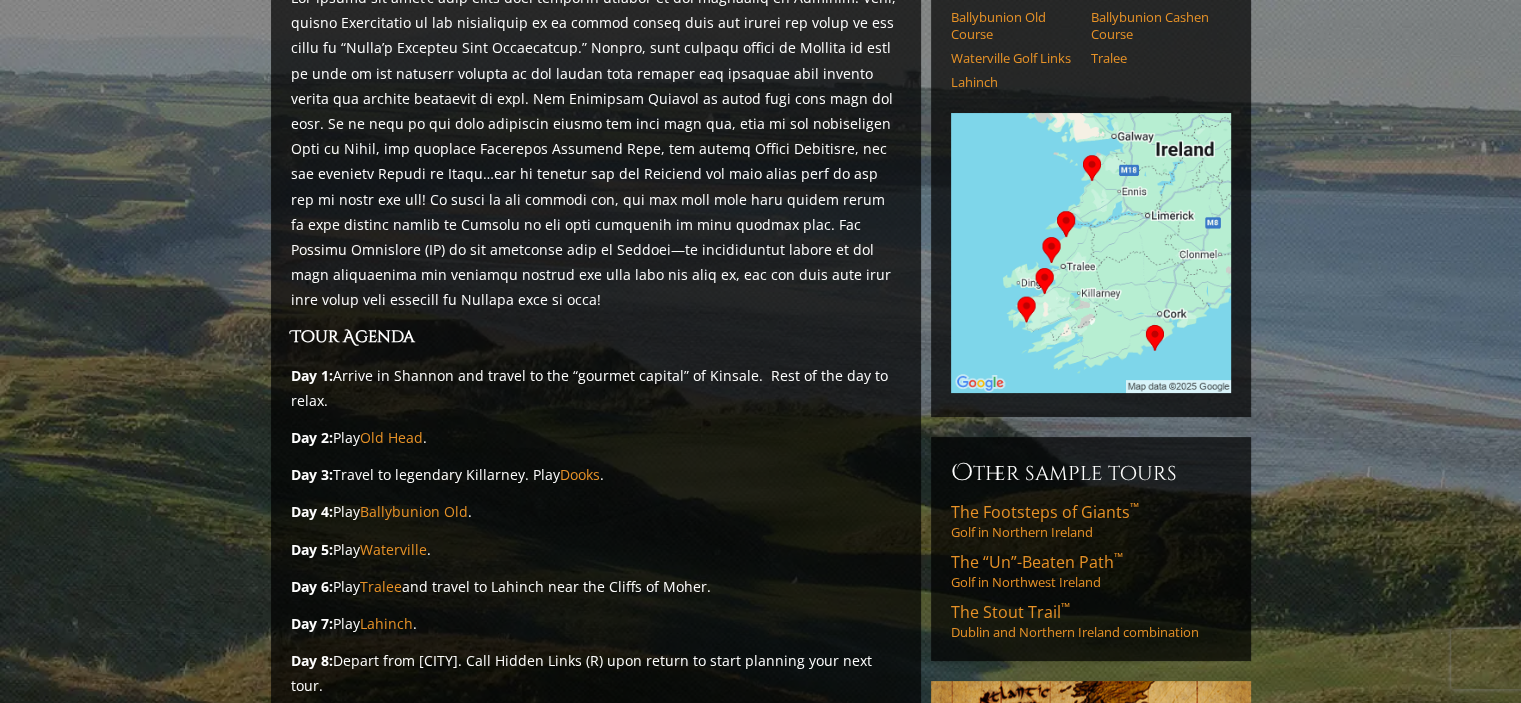 scroll, scrollTop: 333, scrollLeft: 0, axis: vertical 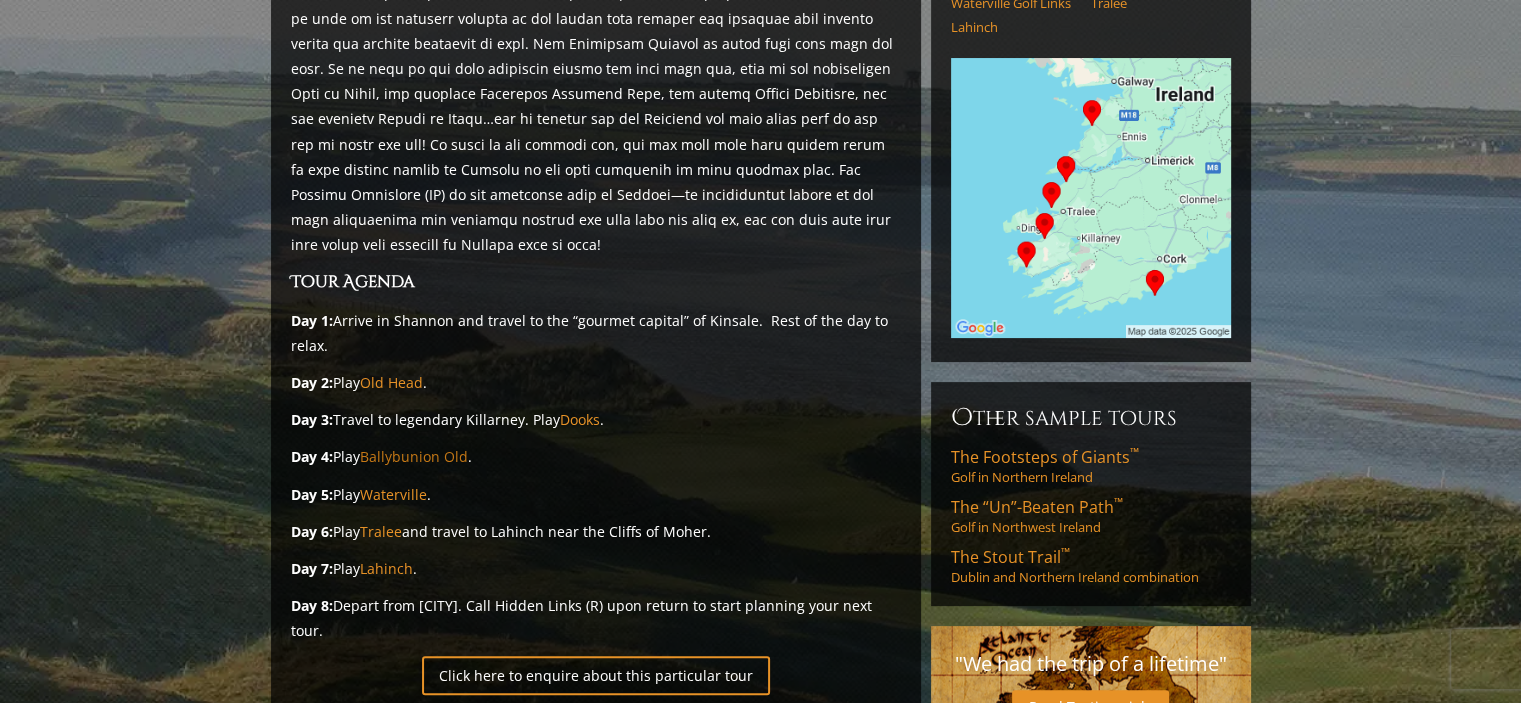 click on "Ballybunion Old" at bounding box center (414, 456) 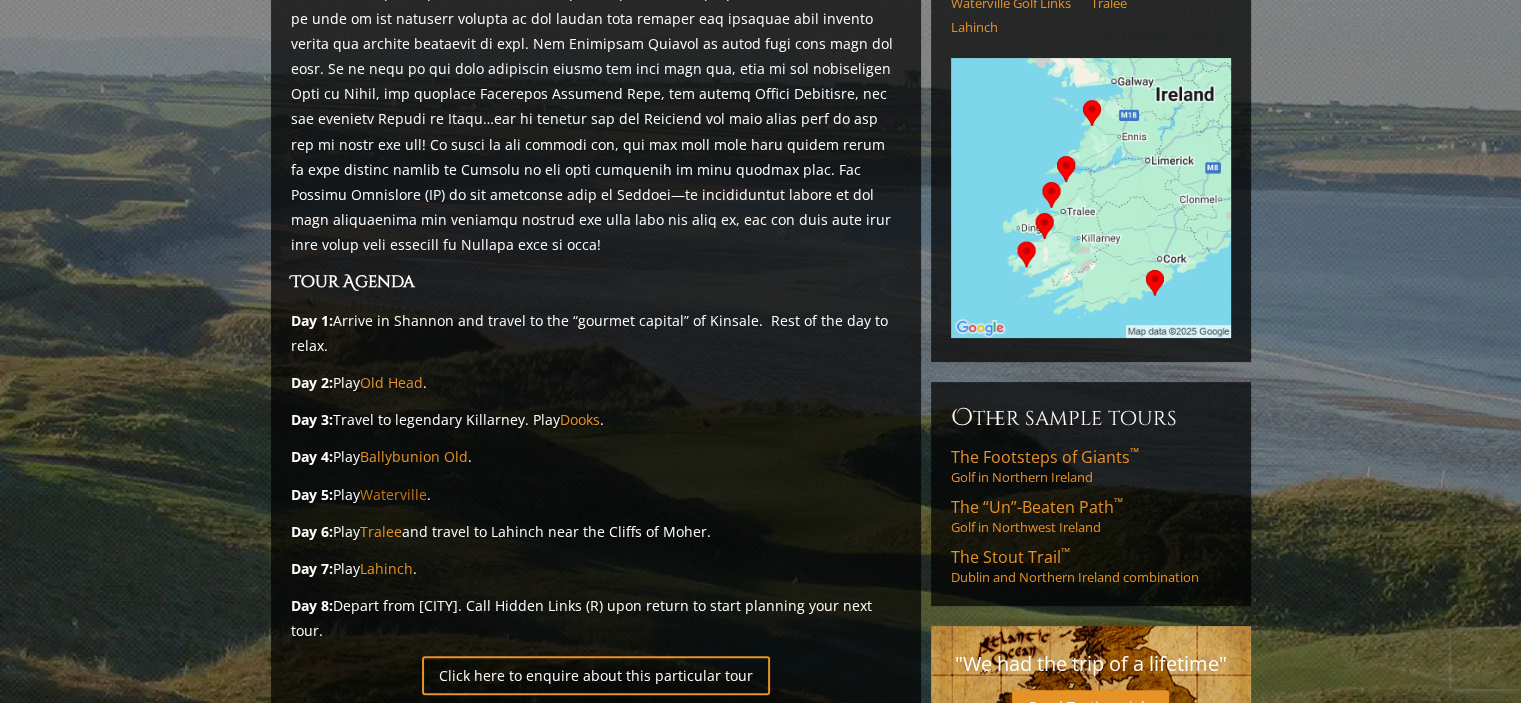 click on "Waterville" at bounding box center (393, 494) 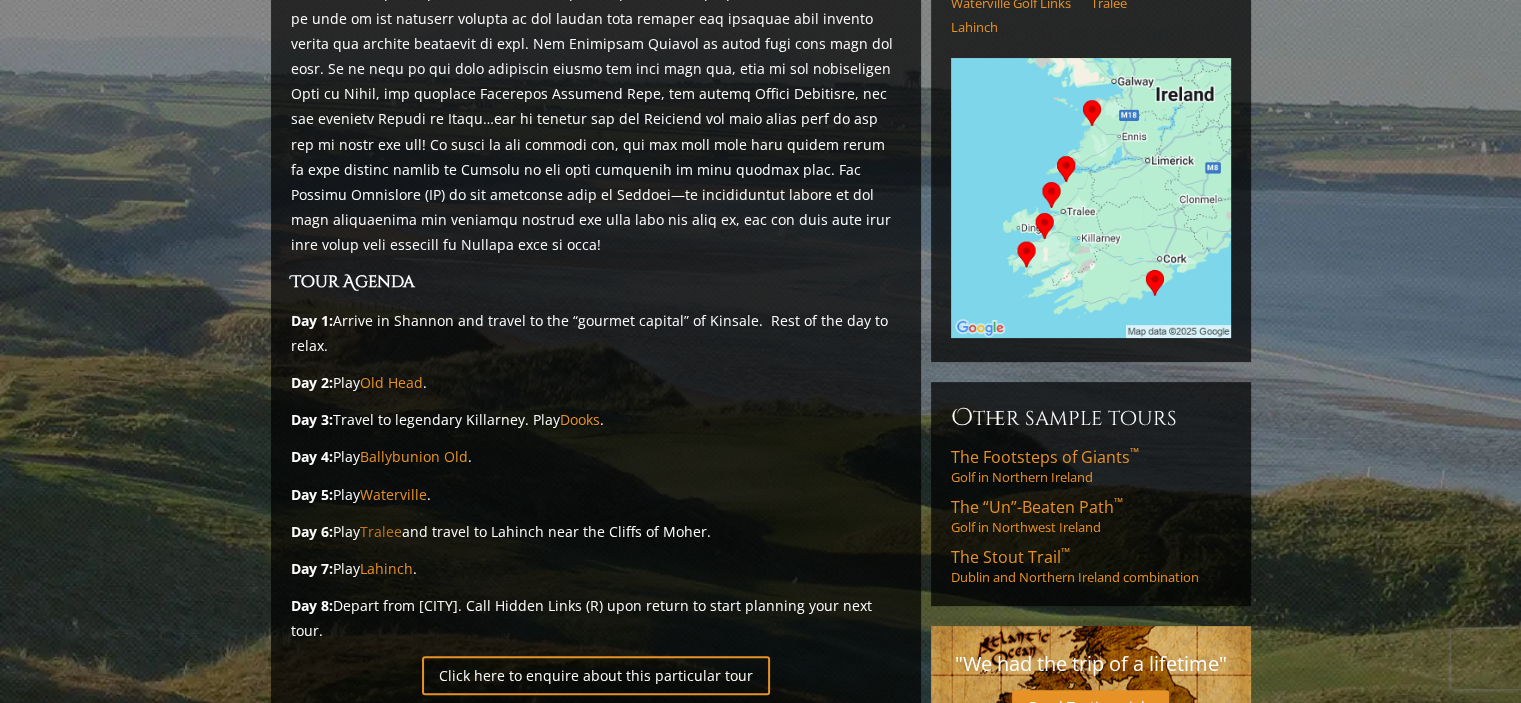 click on "Tralee" at bounding box center (381, 531) 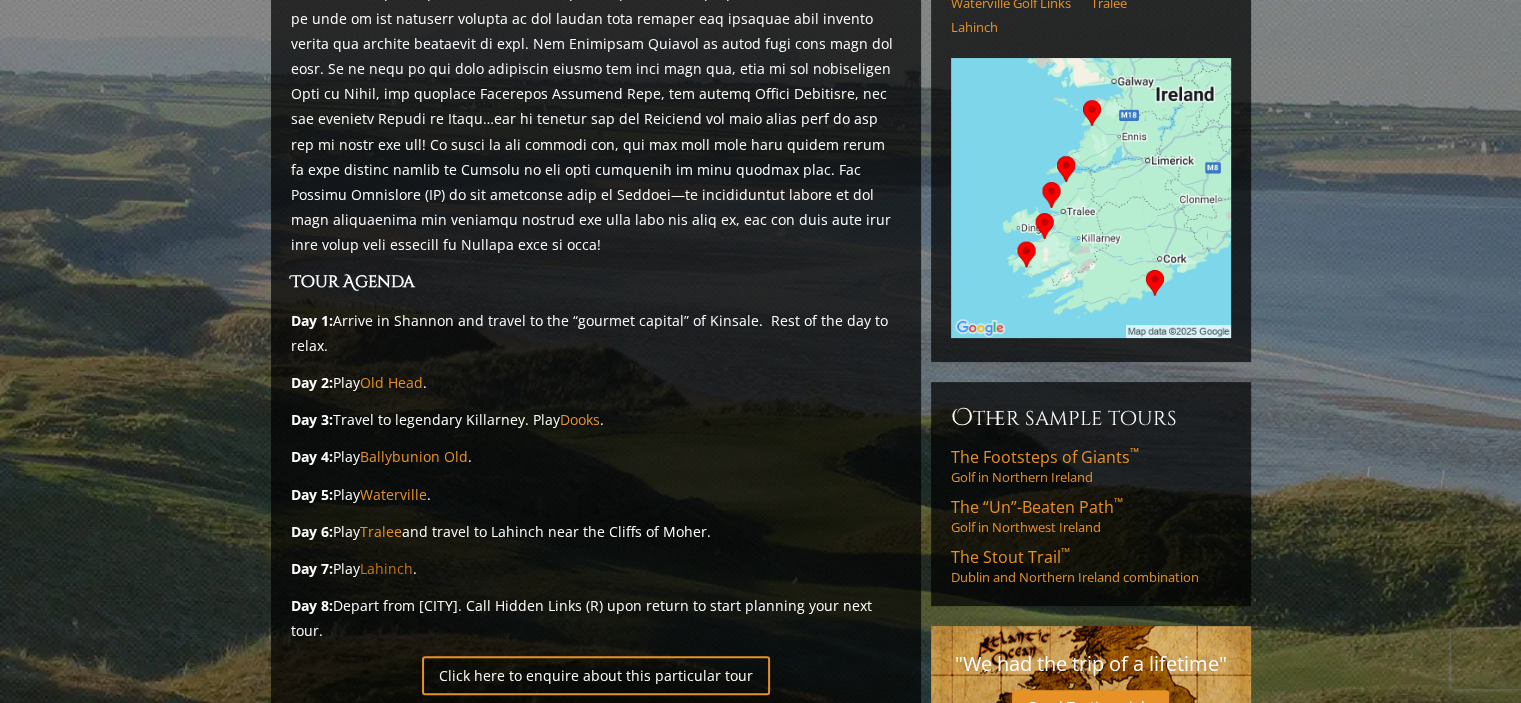 click on "Lahinch" at bounding box center [386, 568] 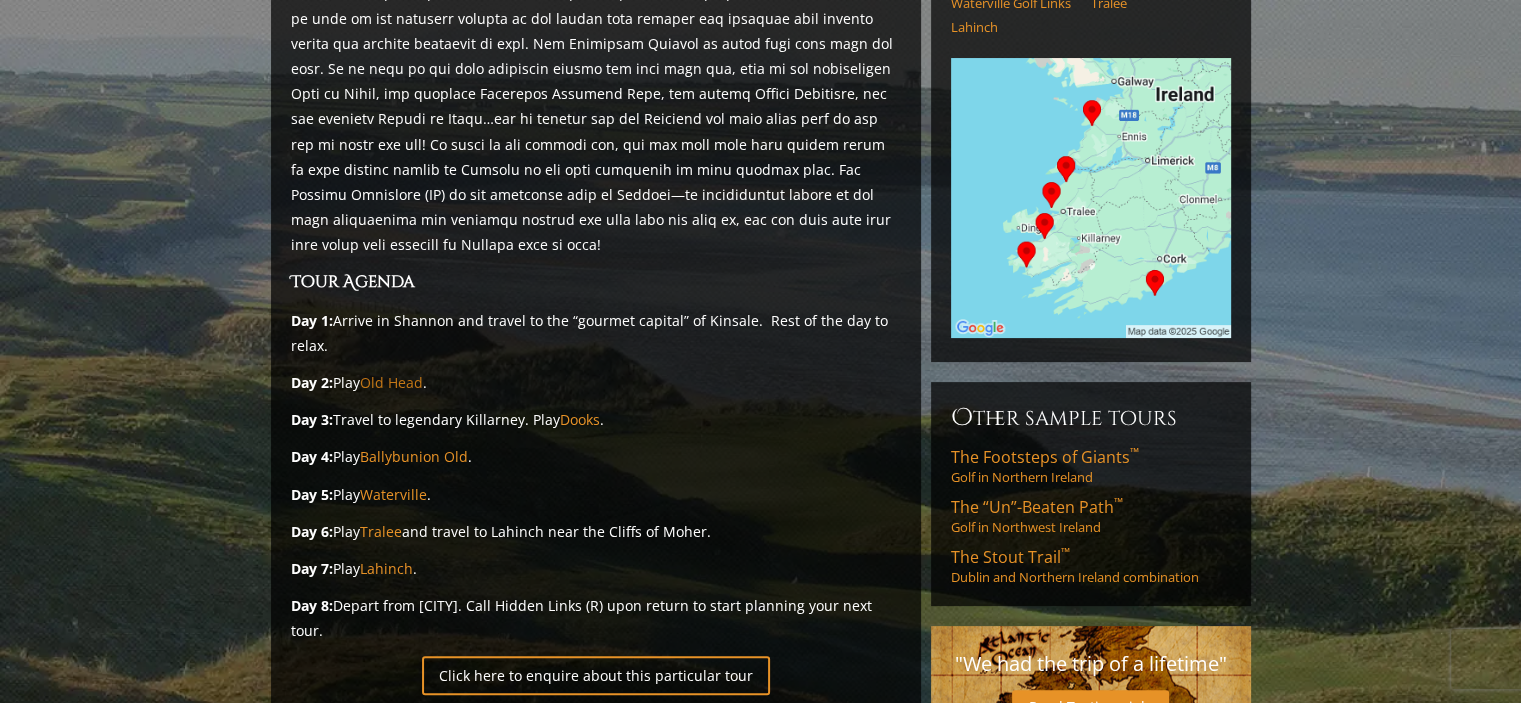 click on "Old Head" at bounding box center [391, 382] 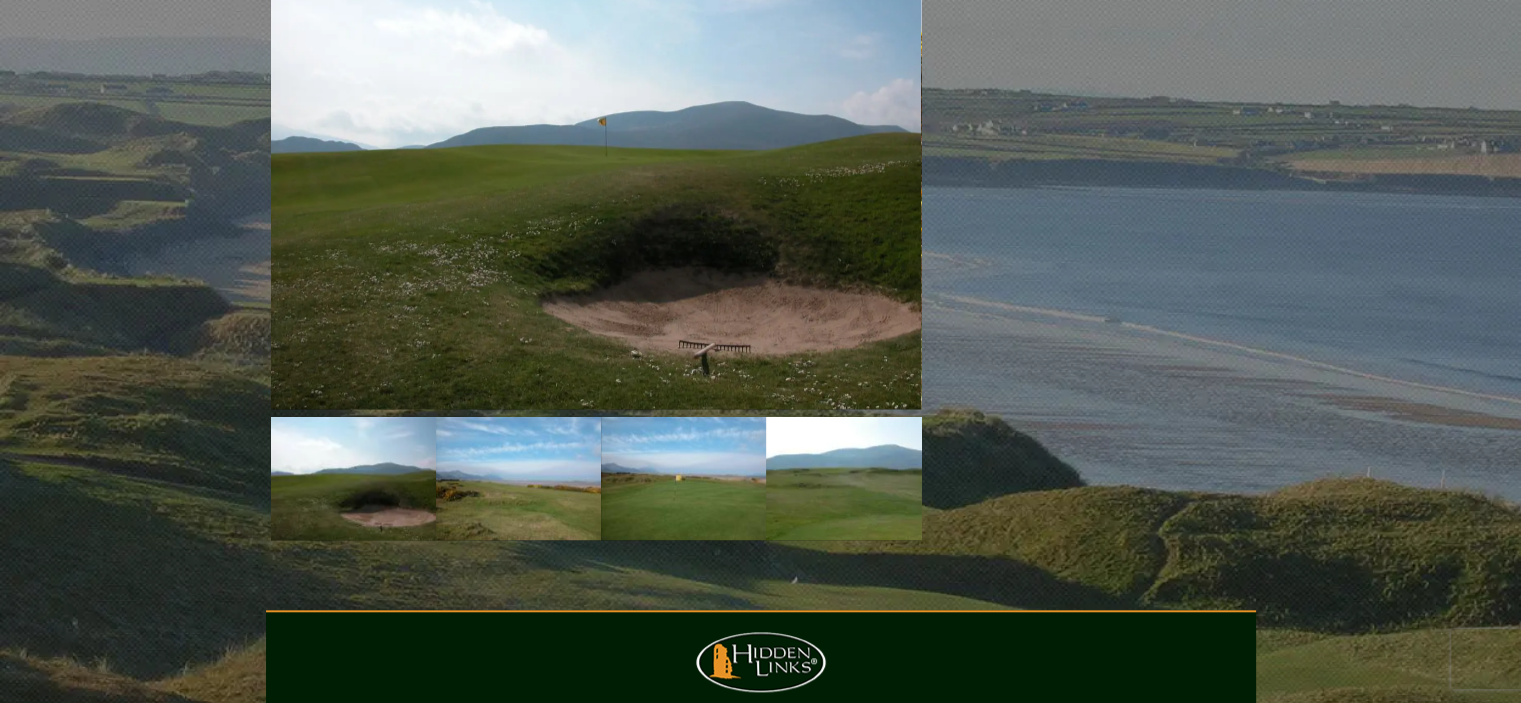 scroll, scrollTop: 1500, scrollLeft: 0, axis: vertical 